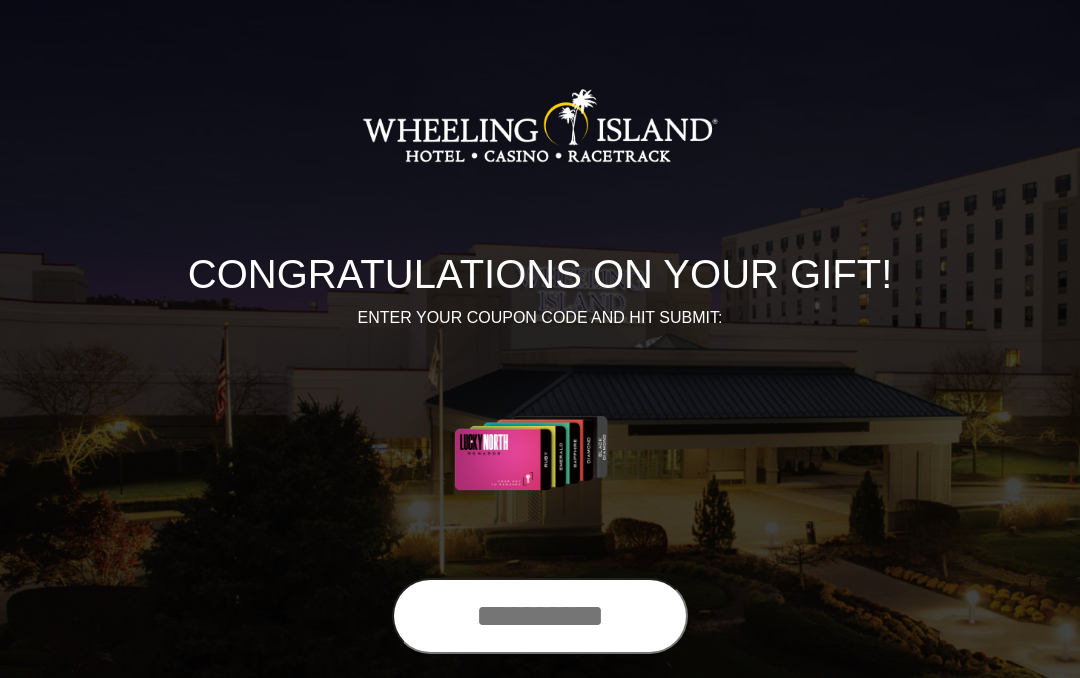 scroll, scrollTop: 0, scrollLeft: 0, axis: both 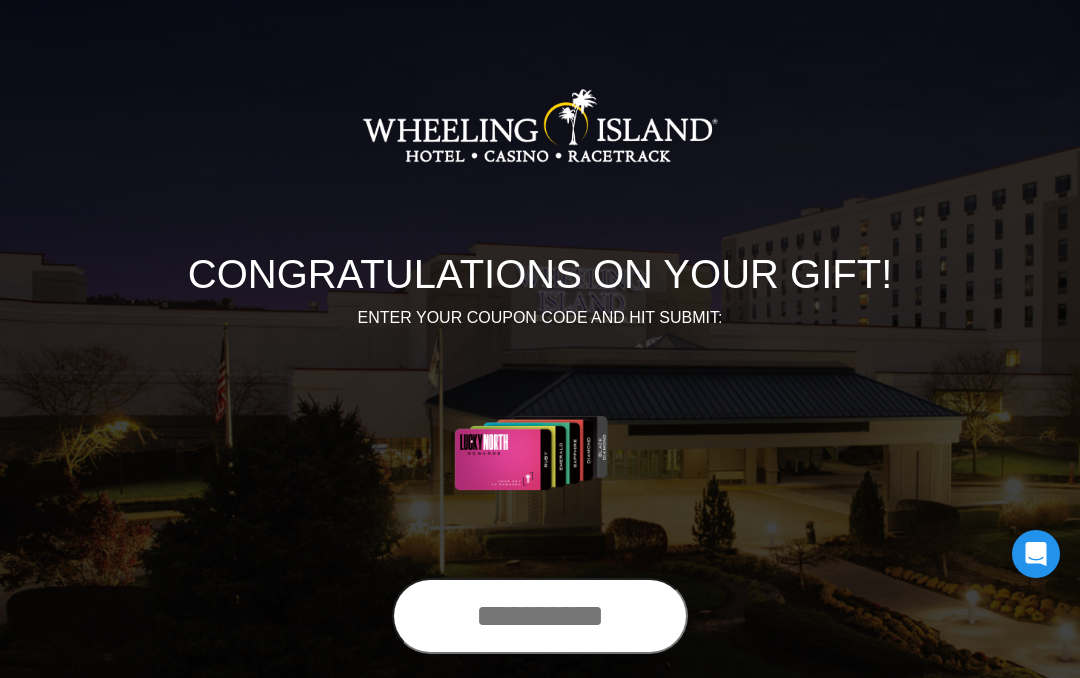 click at bounding box center (540, 616) 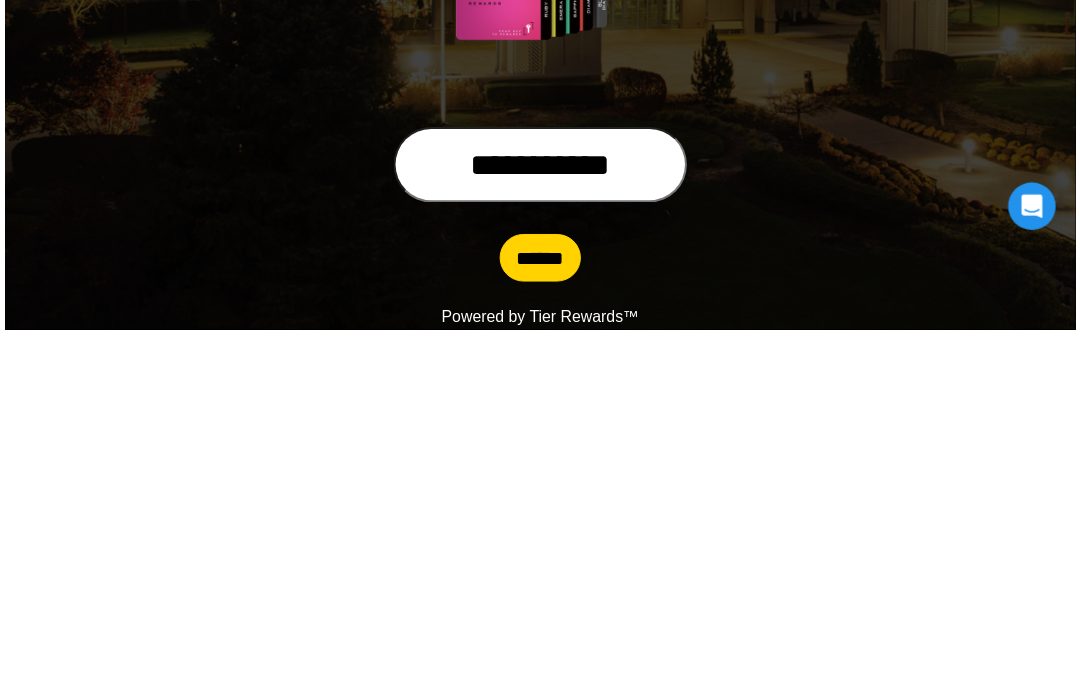 scroll, scrollTop: 116, scrollLeft: 0, axis: vertical 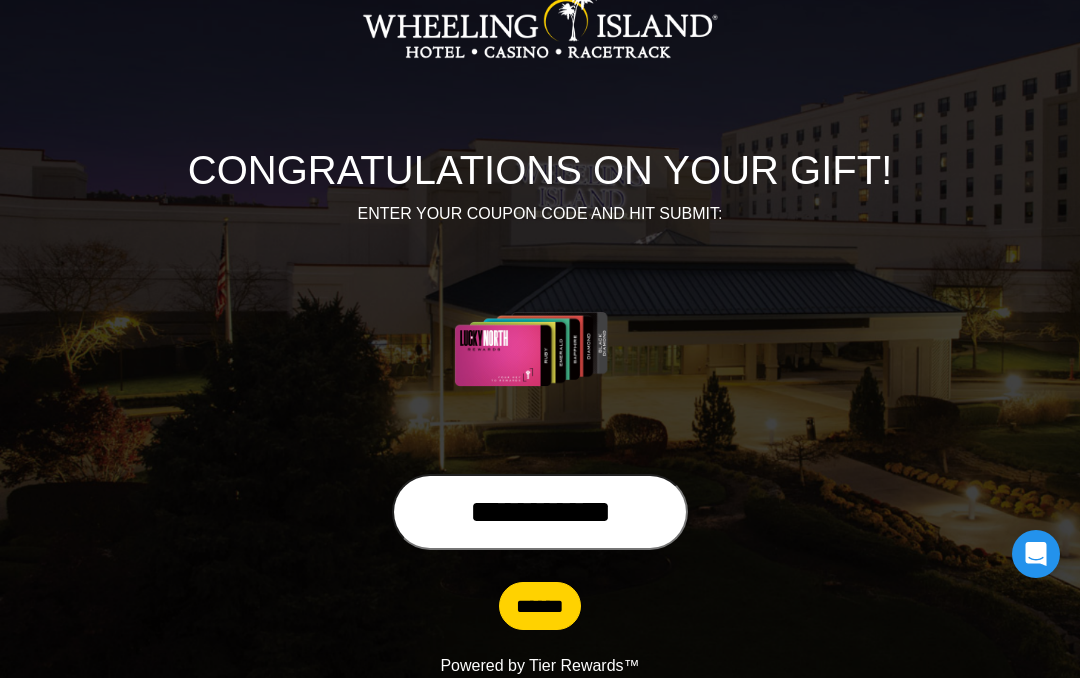 type on "**********" 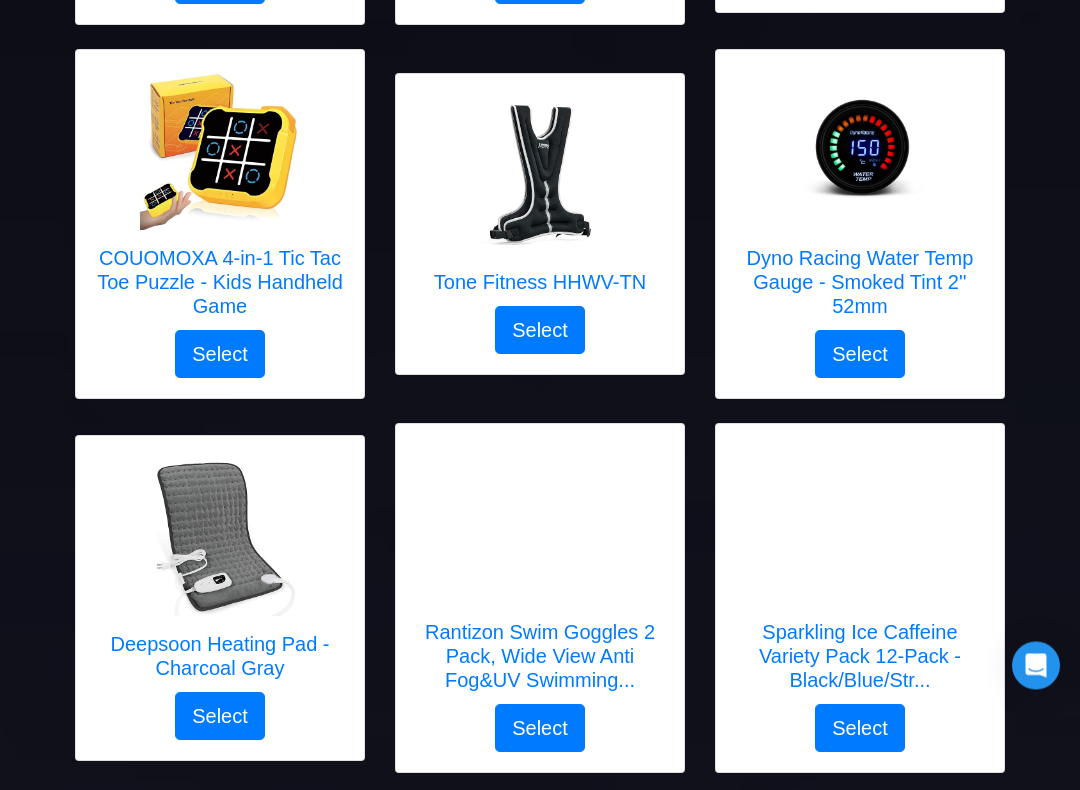 scroll, scrollTop: 1035, scrollLeft: 0, axis: vertical 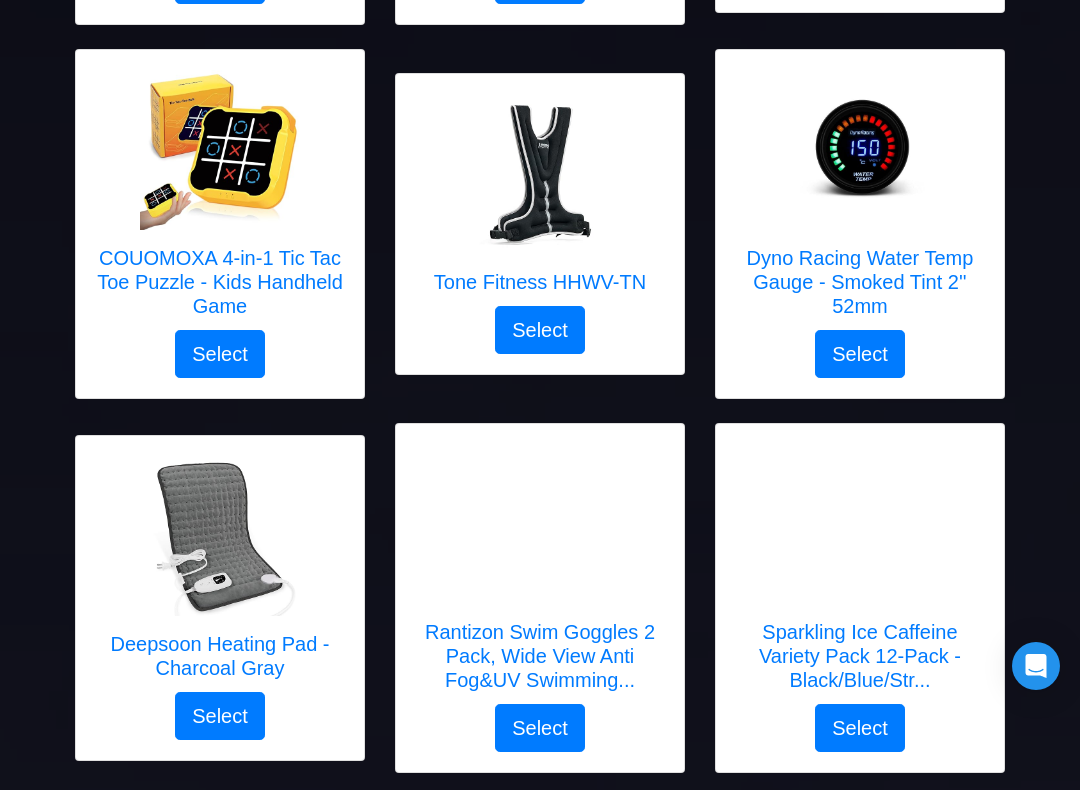 click at bounding box center [540, 174] 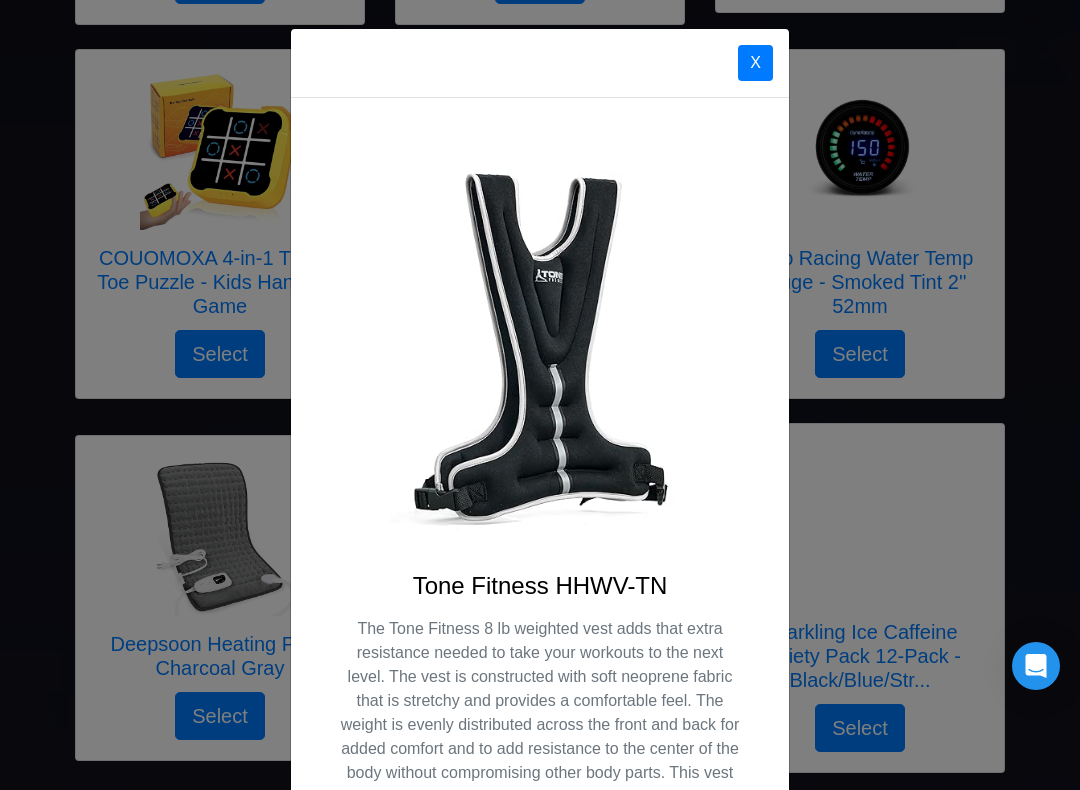 click on "X
Tone Fitness HHWV-TN
Select" at bounding box center [540, 395] 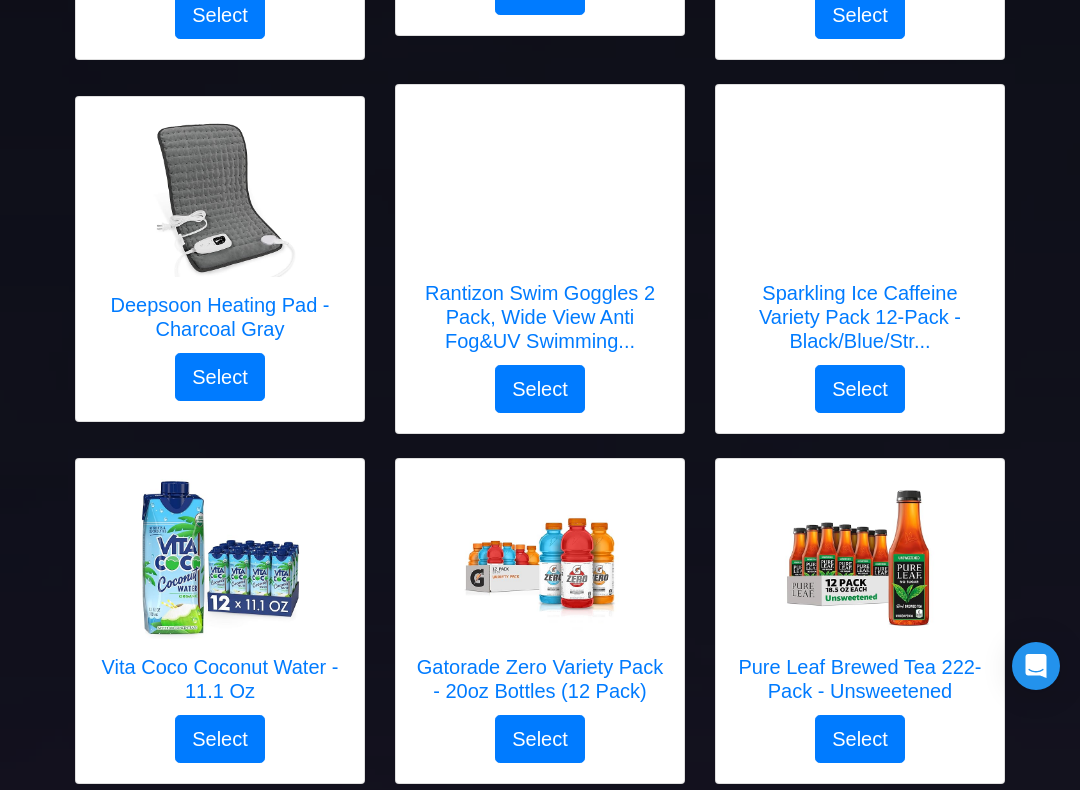 scroll, scrollTop: 1377, scrollLeft: 0, axis: vertical 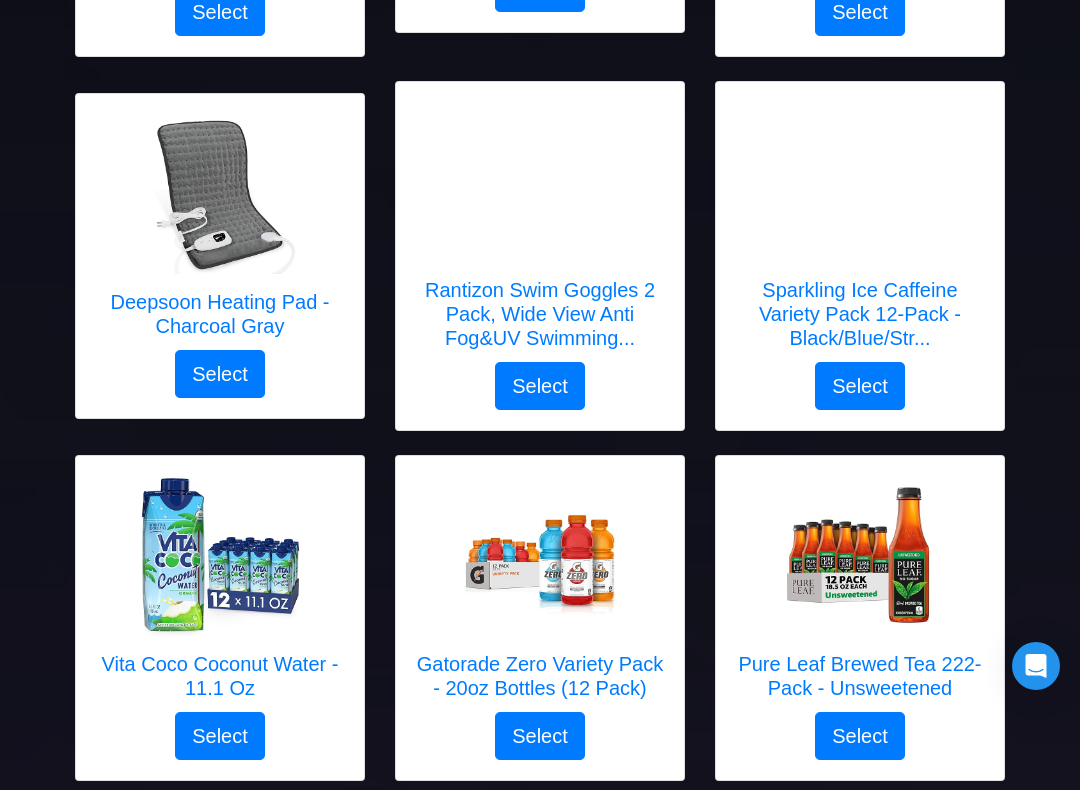 click on "Rantizon Swim Goggles 2 Pack, Wide View Anti Fog&UV Swimming..." at bounding box center (540, 314) 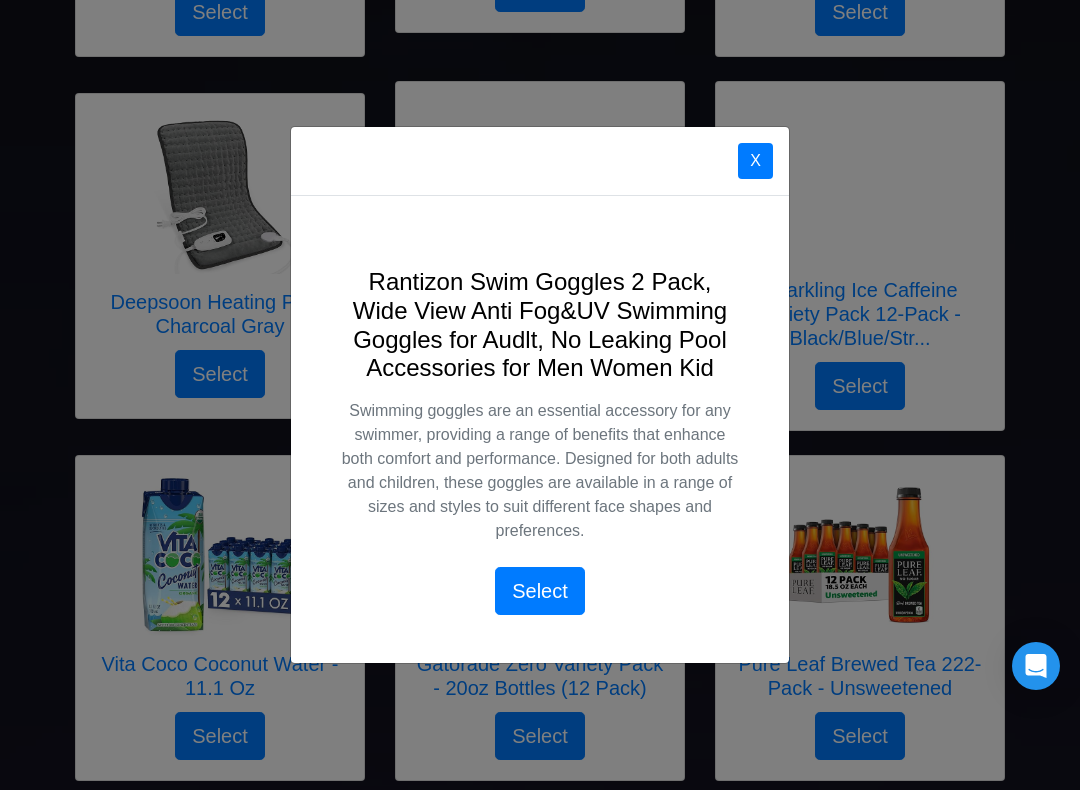 click on "X
Rantizon Swim Goggles 2 Pack, Wide View Anti Fog&UV Swimming Goggles for Audlt, No Leaking Pool Accessories for Men Women Kid
Swimming goggles are an essential accessory for any swimmer, providing a range of benefits that enhance both comfort and performance. Designed for both adults and children, these goggles are available in a range of sizes and styles to suit different face shapes and preferences.
Select" at bounding box center [540, 395] 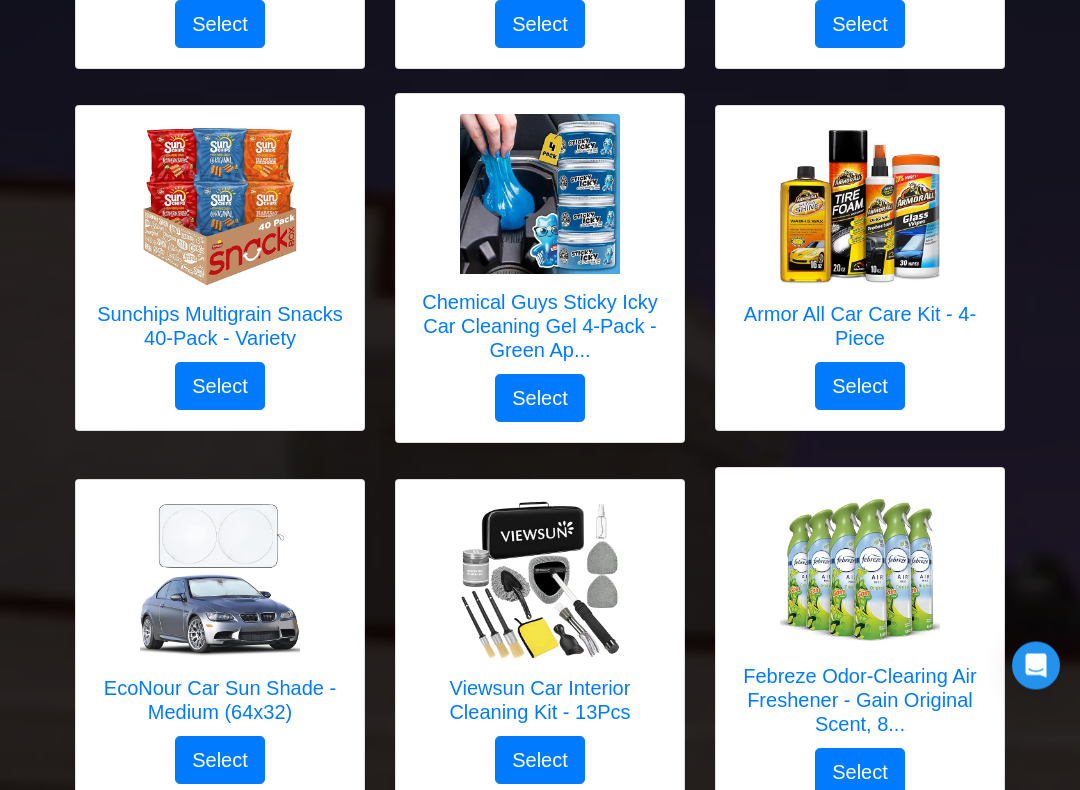 scroll, scrollTop: 2092, scrollLeft: 0, axis: vertical 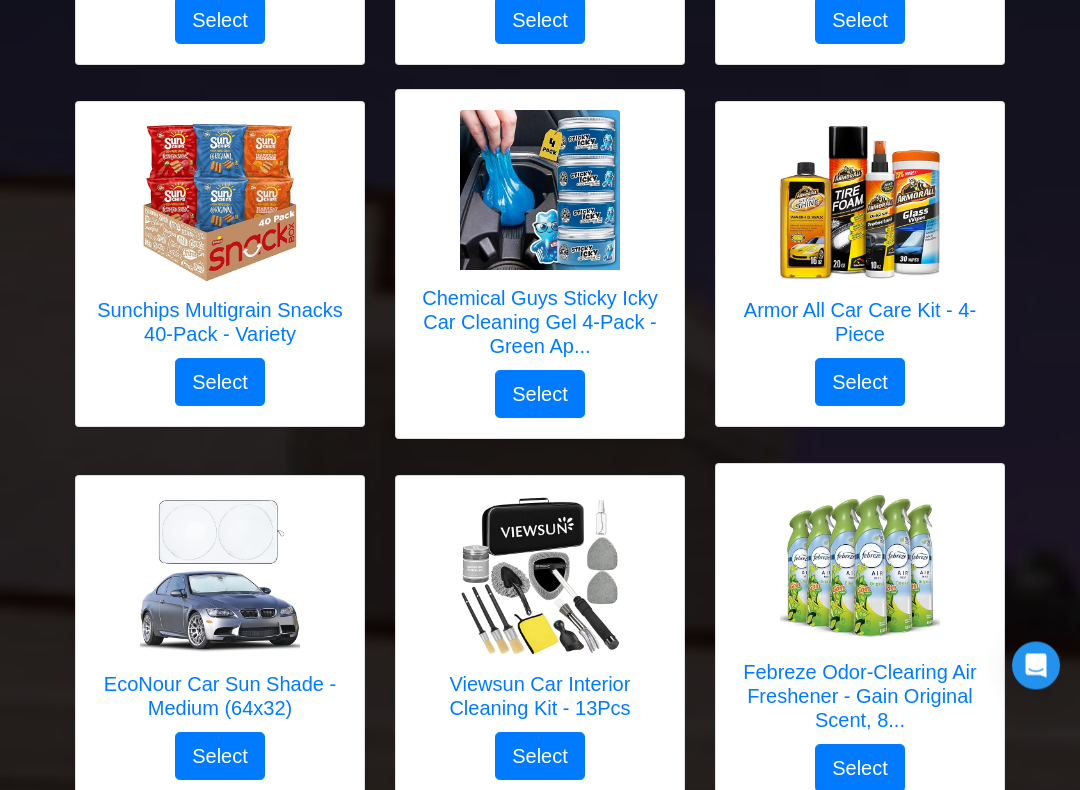 click on "Armor All Car Care Kit - 4-Piece" at bounding box center [860, 323] 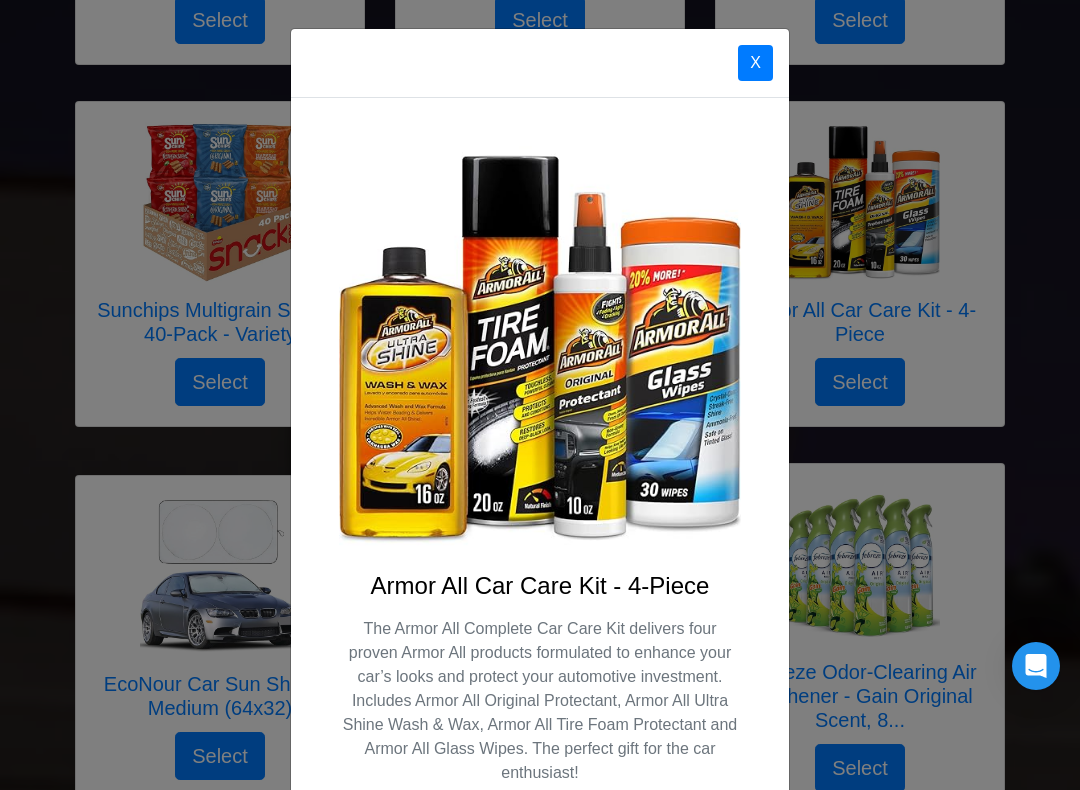 click on "X
Armor All Car Care Kit - 4-Piece
The Armor All Complete Car Care Kit delivers four proven Armor All products formulated to enhance your car’s looks and protect your automotive investment. Includes Armor All Original Protectant, Armor All Ultra Shine Wash & Wax, Armor All Tire Foam Protectant and Armor All Glass Wipes. The perfect gift for the car enthusiast!
Select" at bounding box center [540, 395] 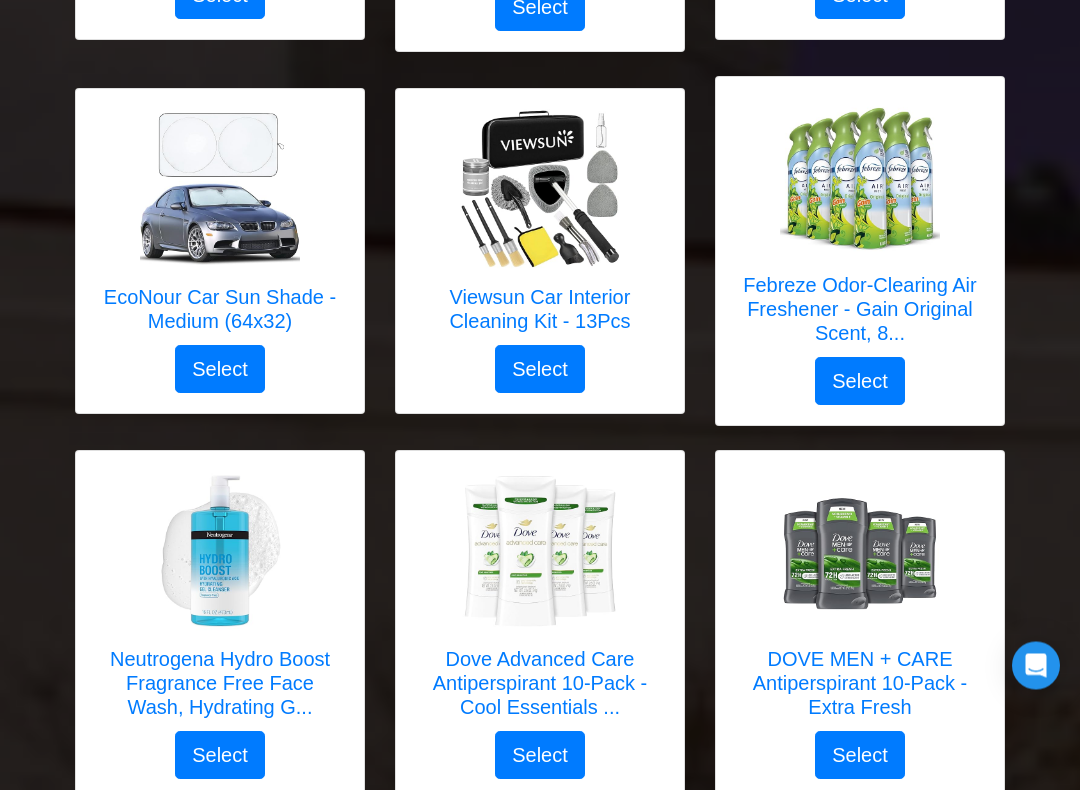 scroll, scrollTop: 2481, scrollLeft: 0, axis: vertical 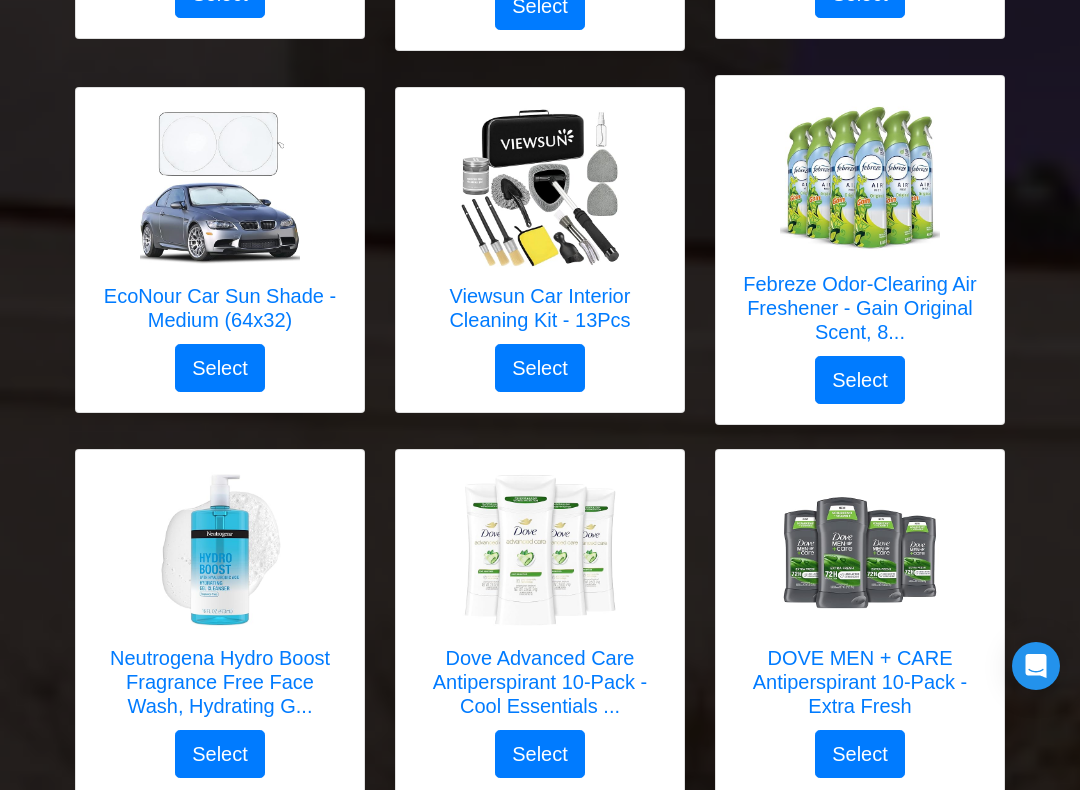 click on "EcoNour Car Sun Shade - Medium (64x32)" at bounding box center [220, 308] 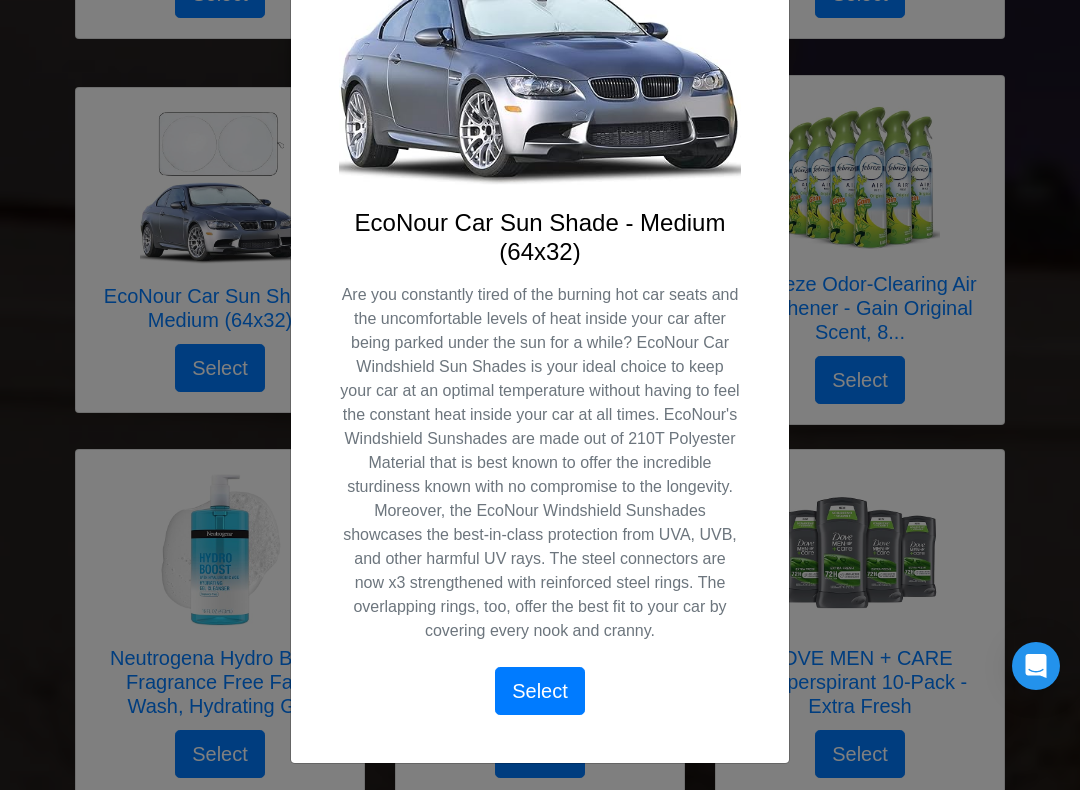 scroll, scrollTop: 343, scrollLeft: 0, axis: vertical 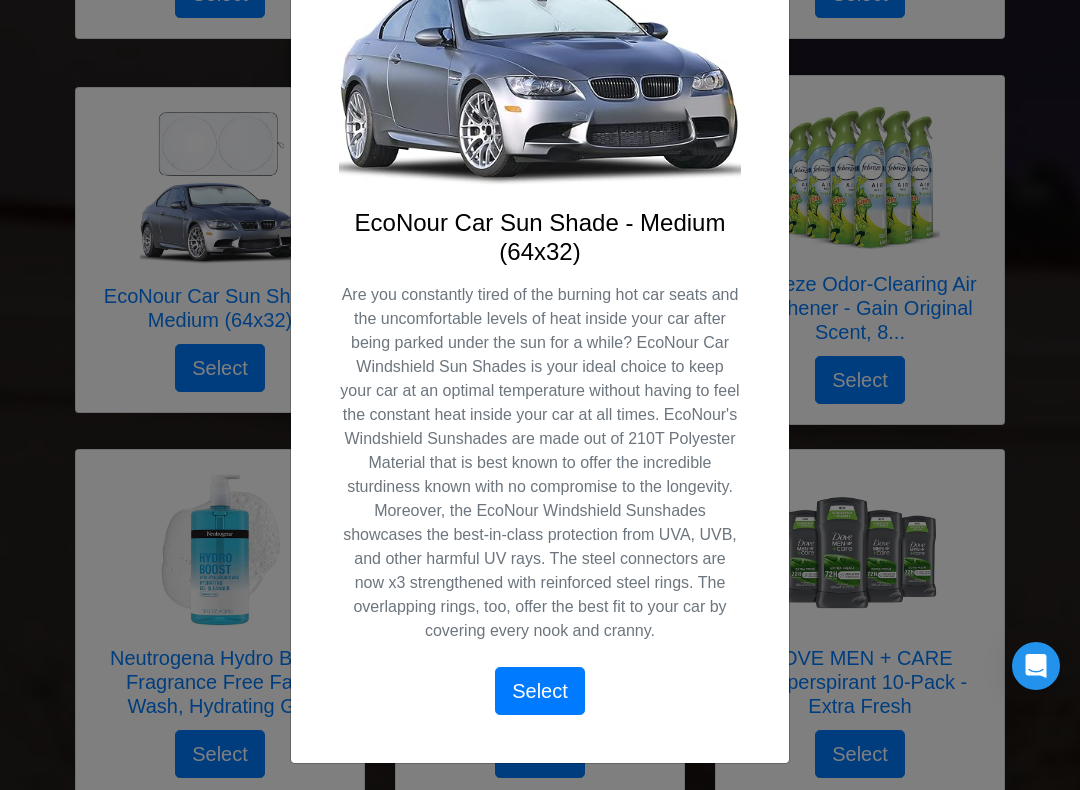 click on "X
EcoNour Car Sun Shade - Medium (64x32)
Select" at bounding box center (540, 395) 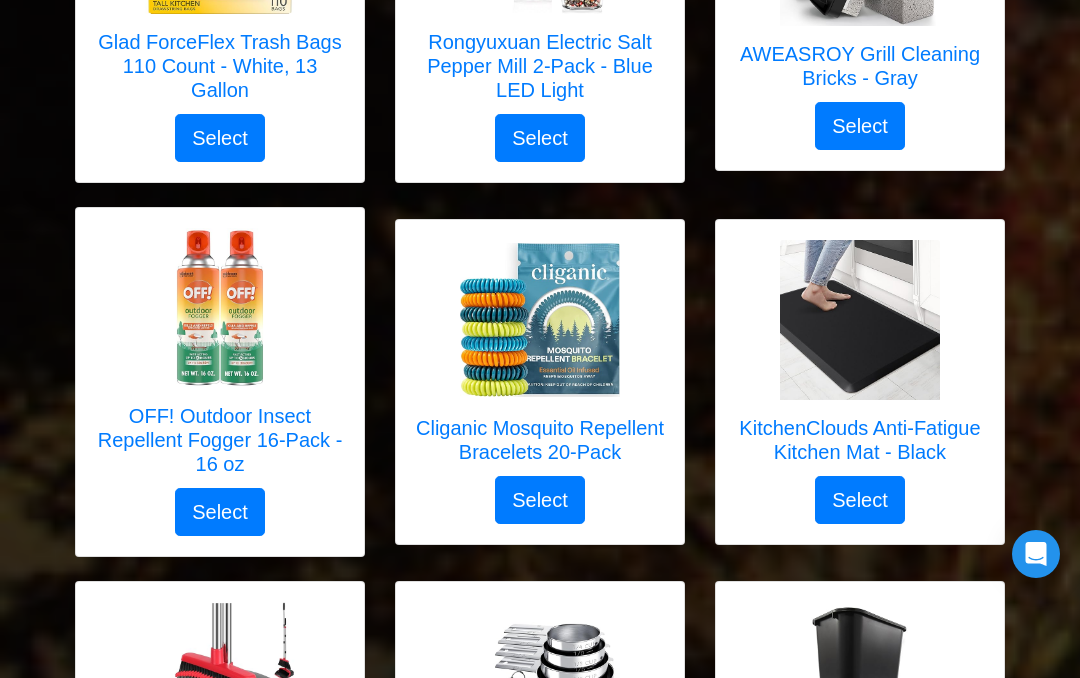 scroll, scrollTop: 4591, scrollLeft: 0, axis: vertical 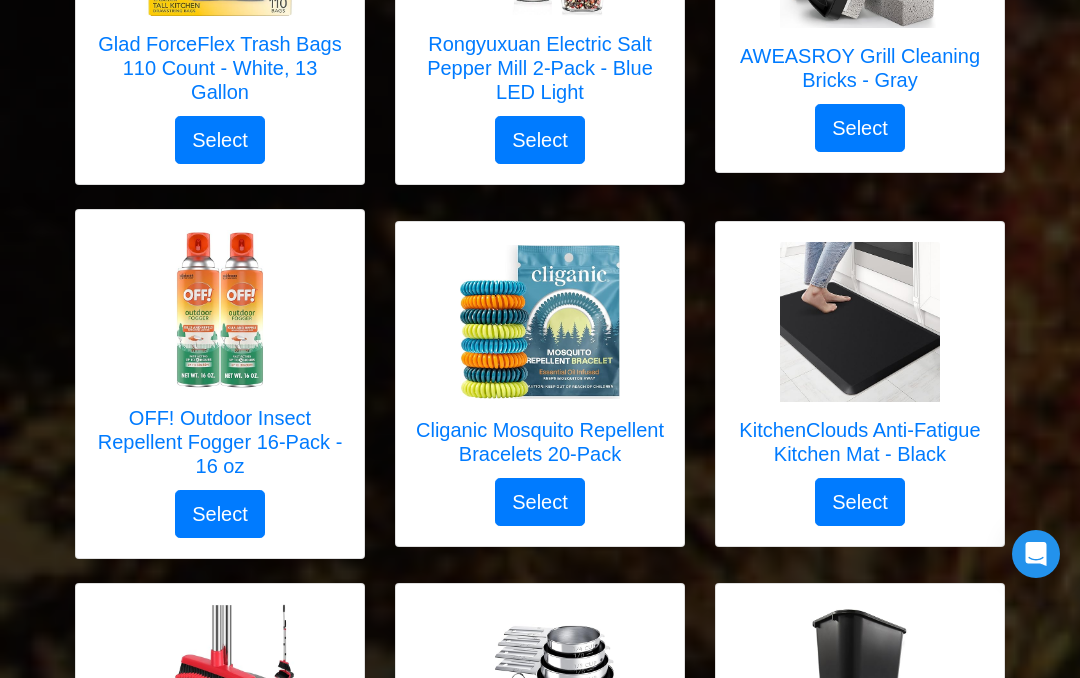 click at bounding box center [540, 322] 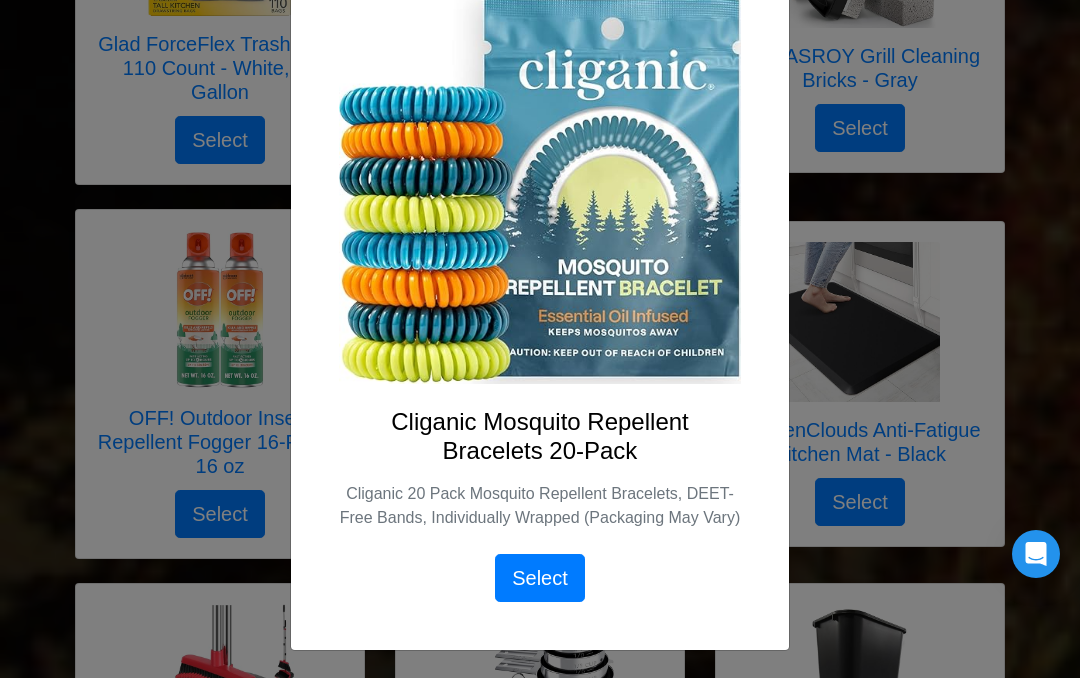 scroll, scrollTop: 148, scrollLeft: 0, axis: vertical 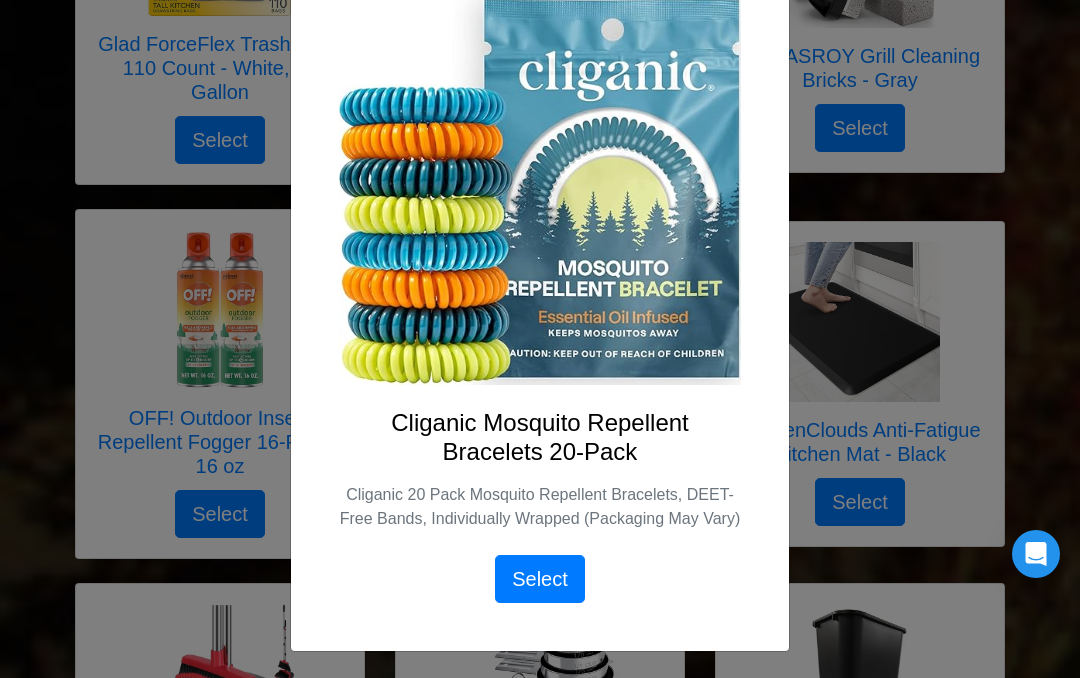 click on "X
Cliganic Mosquito Repellent Bracelets 20-Pack
Cliganic 20 Pack Mosquito Repellent Bracelets, DEET-Free Bands, Individually Wrapped (Packaging May Vary)
Select" at bounding box center (540, 339) 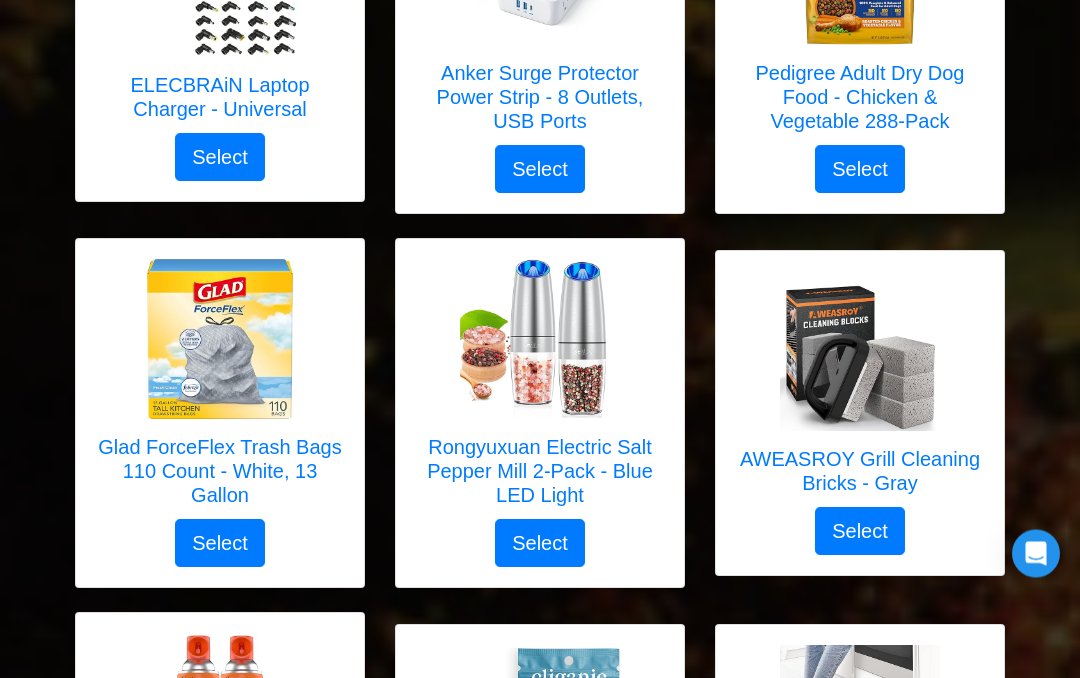scroll, scrollTop: 4172, scrollLeft: 0, axis: vertical 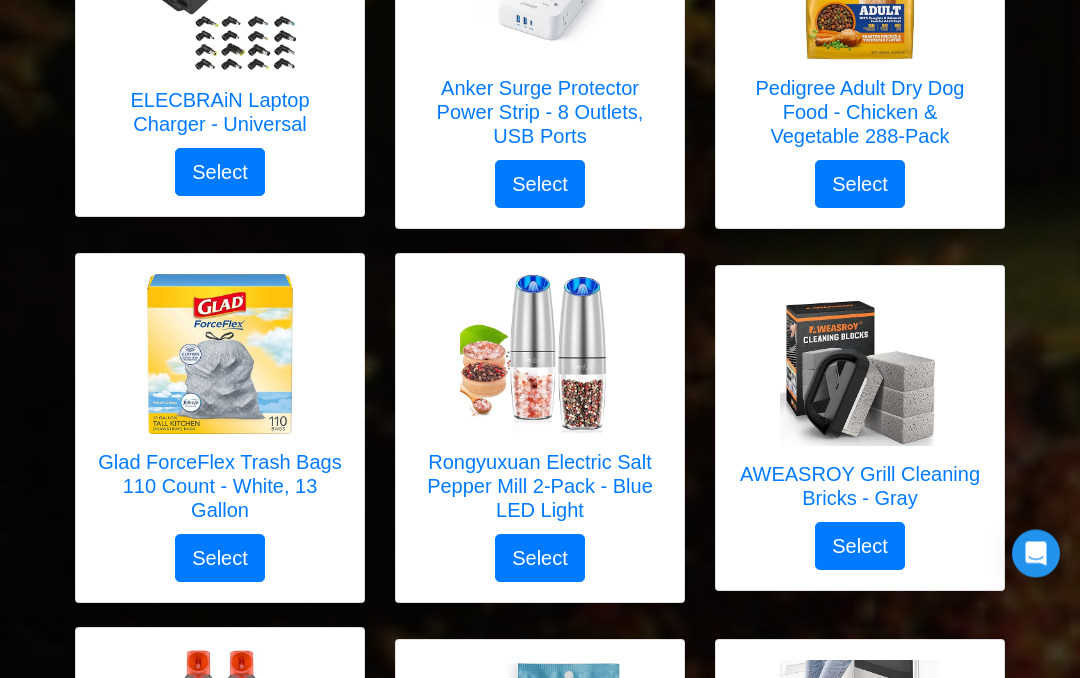 click on "AWEASROY Grill Cleaning Bricks - Gray" at bounding box center [860, 487] 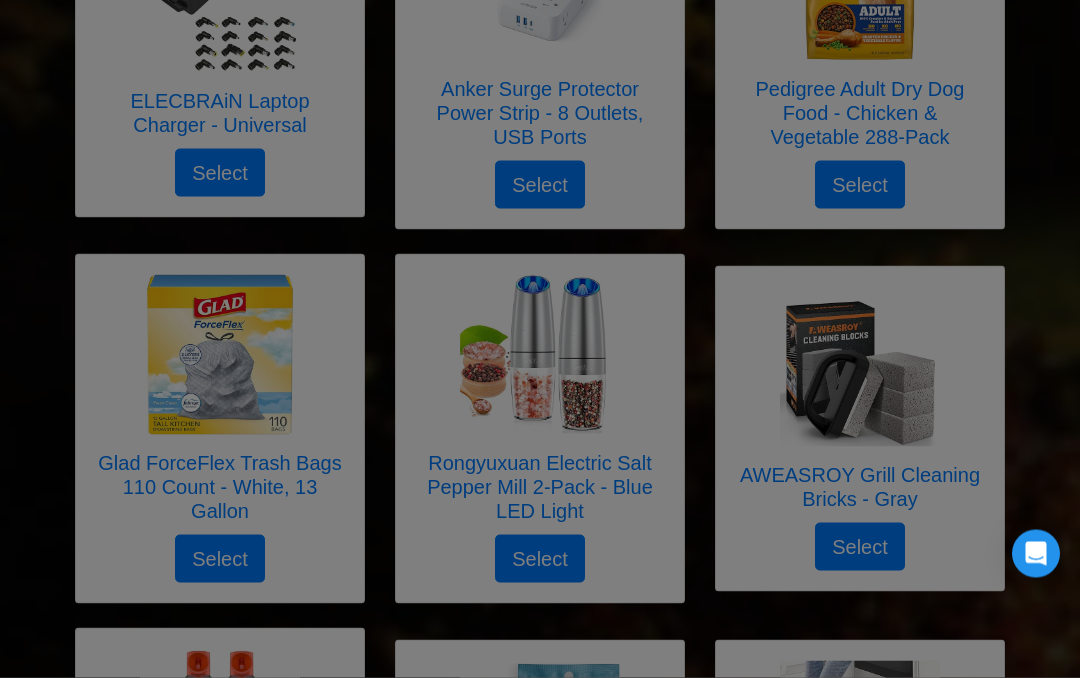 scroll, scrollTop: 4173, scrollLeft: 0, axis: vertical 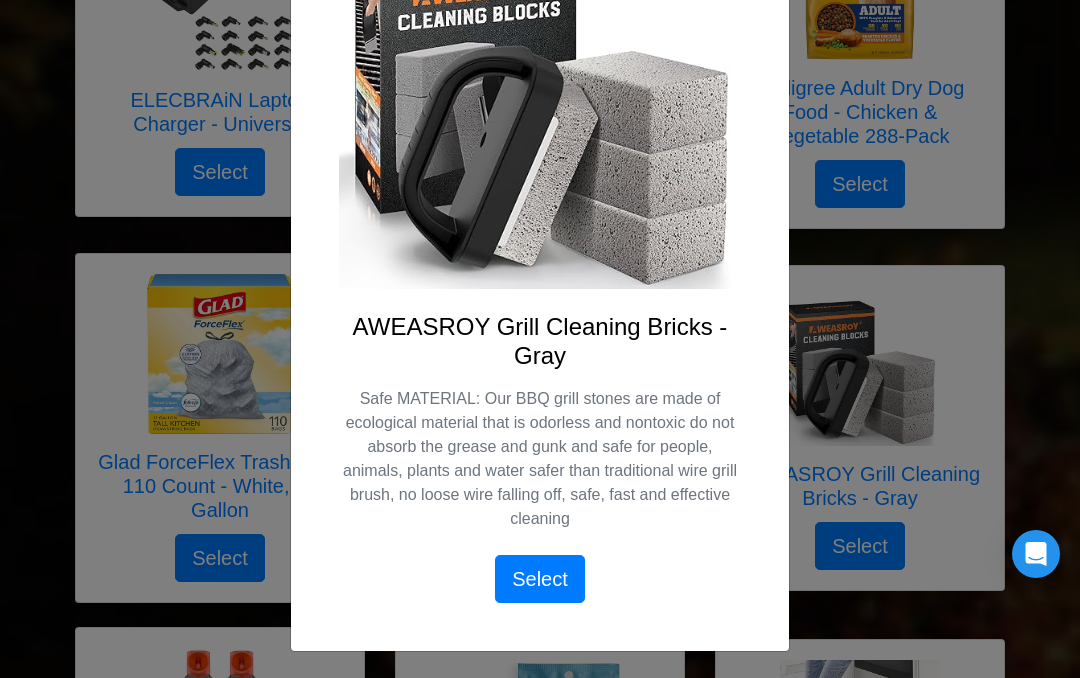 click on "X
AWEASROY Grill Cleaning Bricks - Gray
Safe MATERIAL: Our BBQ grill stones are made of ecological material that is odorless and nontoxic do not absorb the grease and gunk and safe for people, animals, plants and water safer than traditional wire grill brush, no loose wire falling off, safe, fast and effective cleaning
Select" at bounding box center (540, 339) 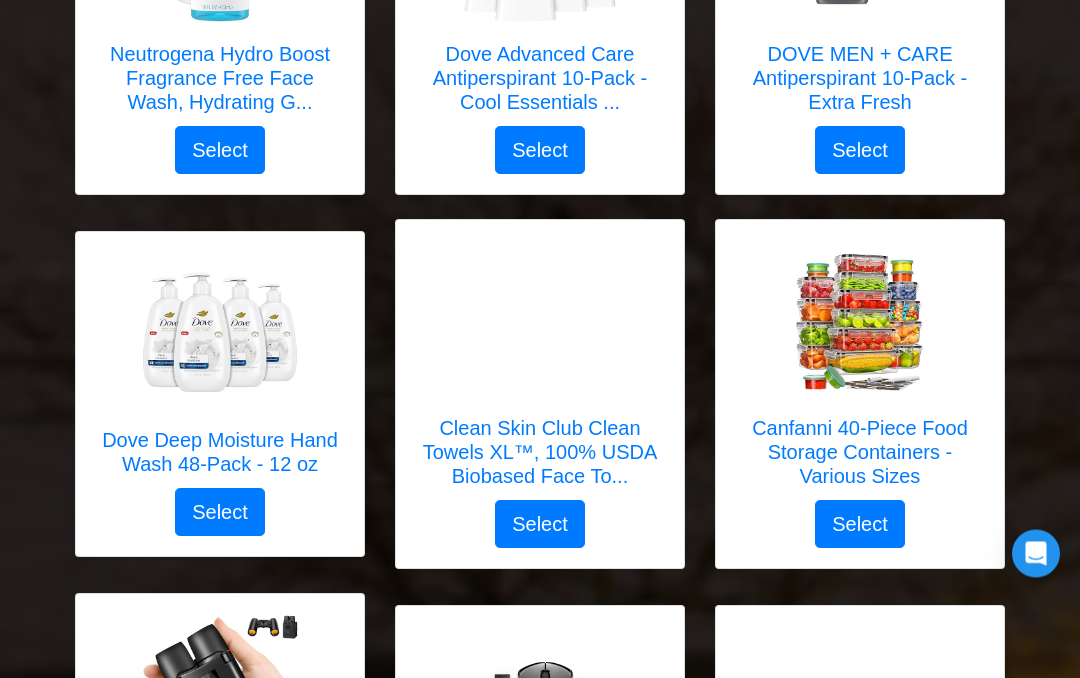 scroll, scrollTop: 3085, scrollLeft: 0, axis: vertical 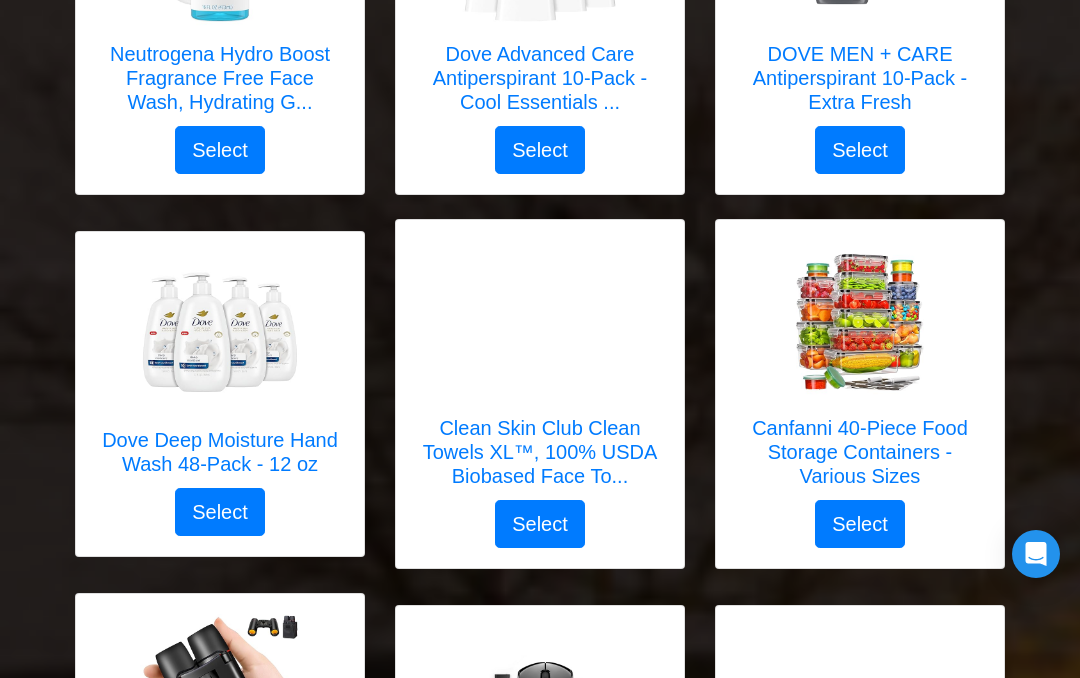 click on "Canfanni 40-Piece Food Storage Containers - Various Sizes" at bounding box center [860, 452] 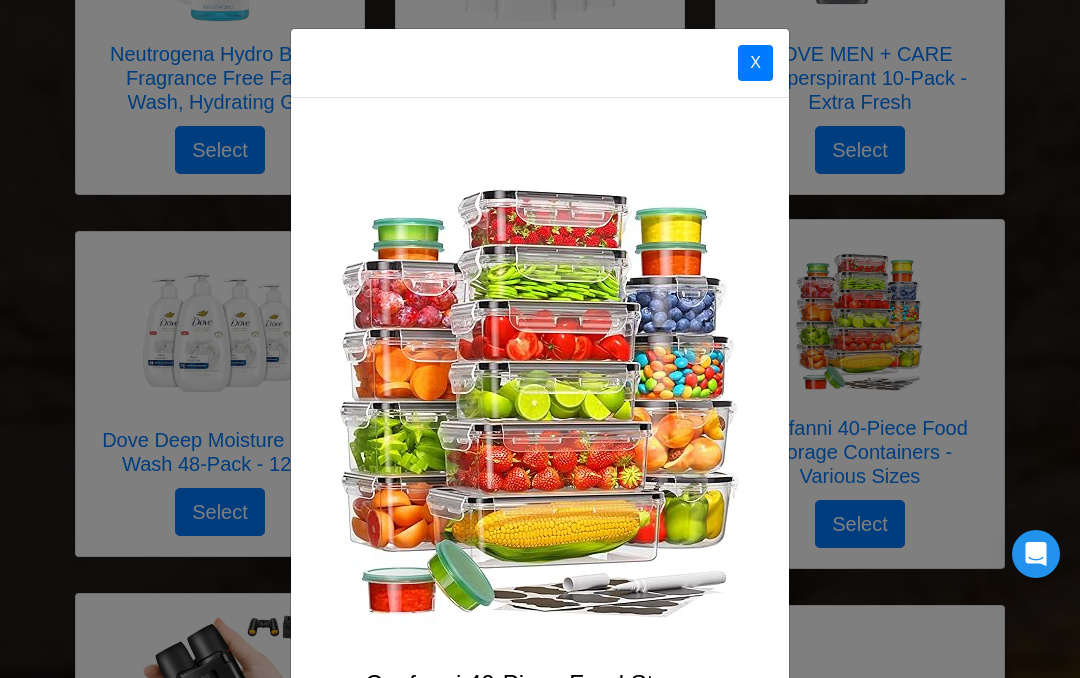 click on "X
Canfanni 40-Piece Food Storage Containers - Various Sizes
Select" at bounding box center [540, 339] 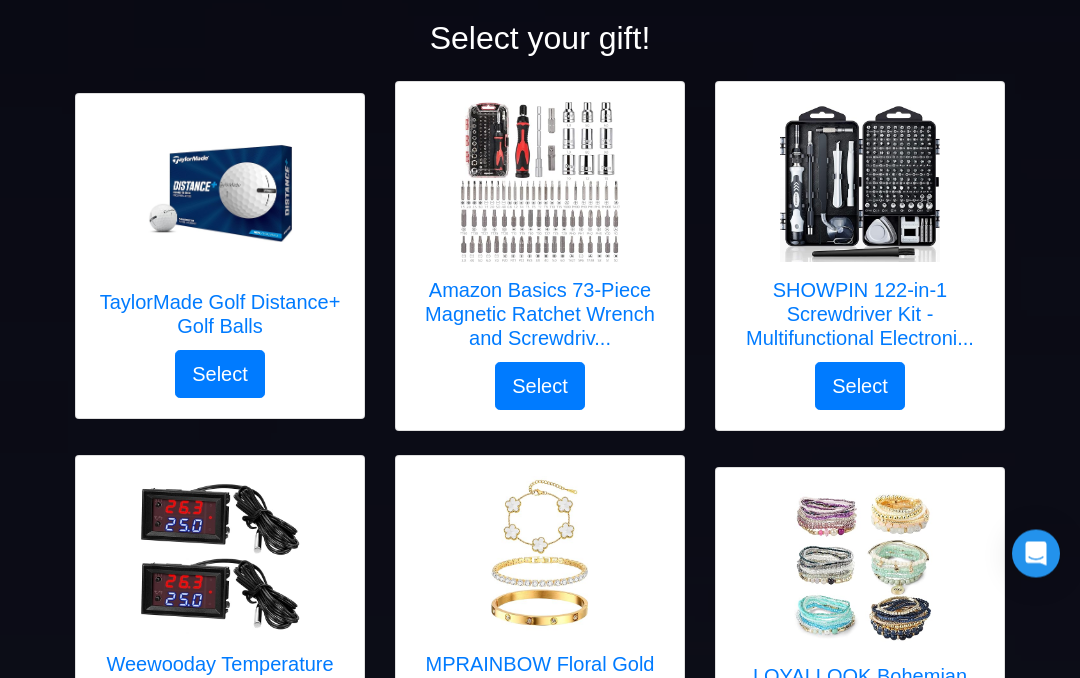 scroll, scrollTop: 223, scrollLeft: 0, axis: vertical 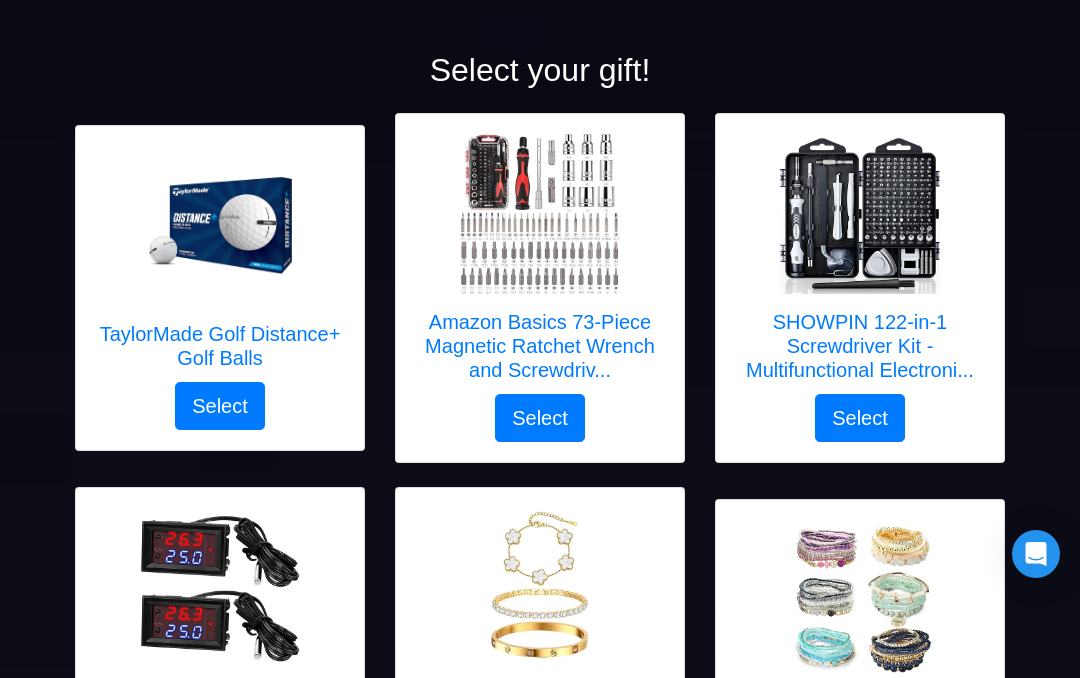 click on "Amazon Basics 73-Piece Magnetic Ratchet Wrench and Screwdriv..." at bounding box center (540, 346) 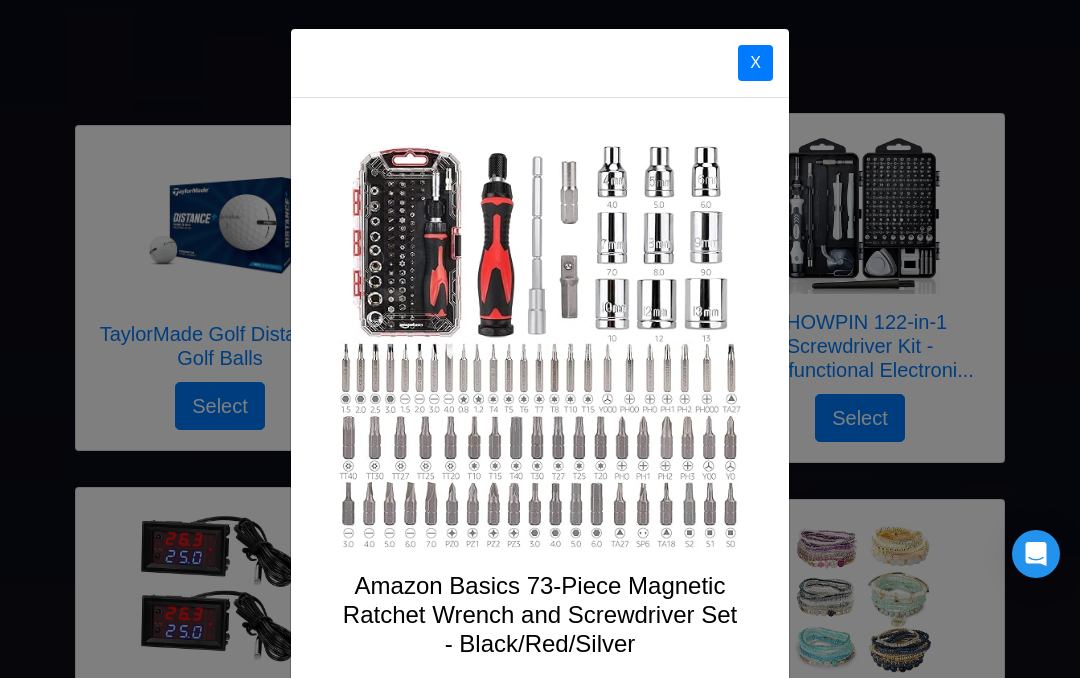 click on "X" at bounding box center (755, 63) 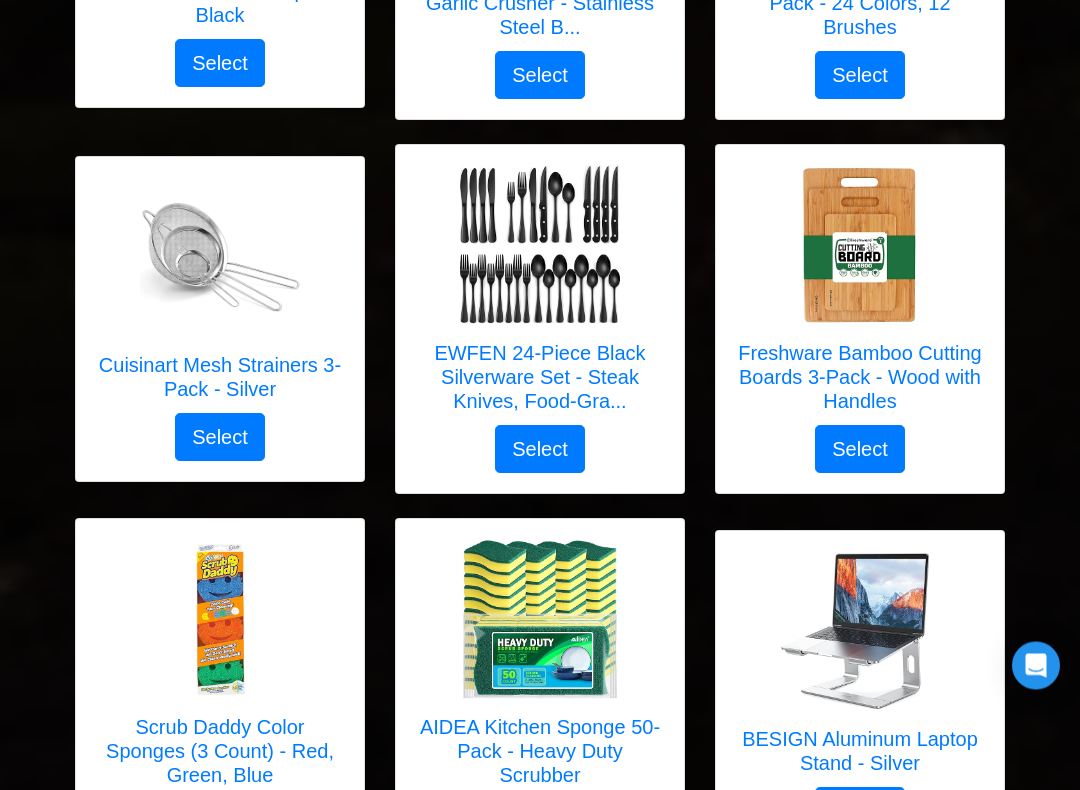 scroll, scrollTop: 5768, scrollLeft: 0, axis: vertical 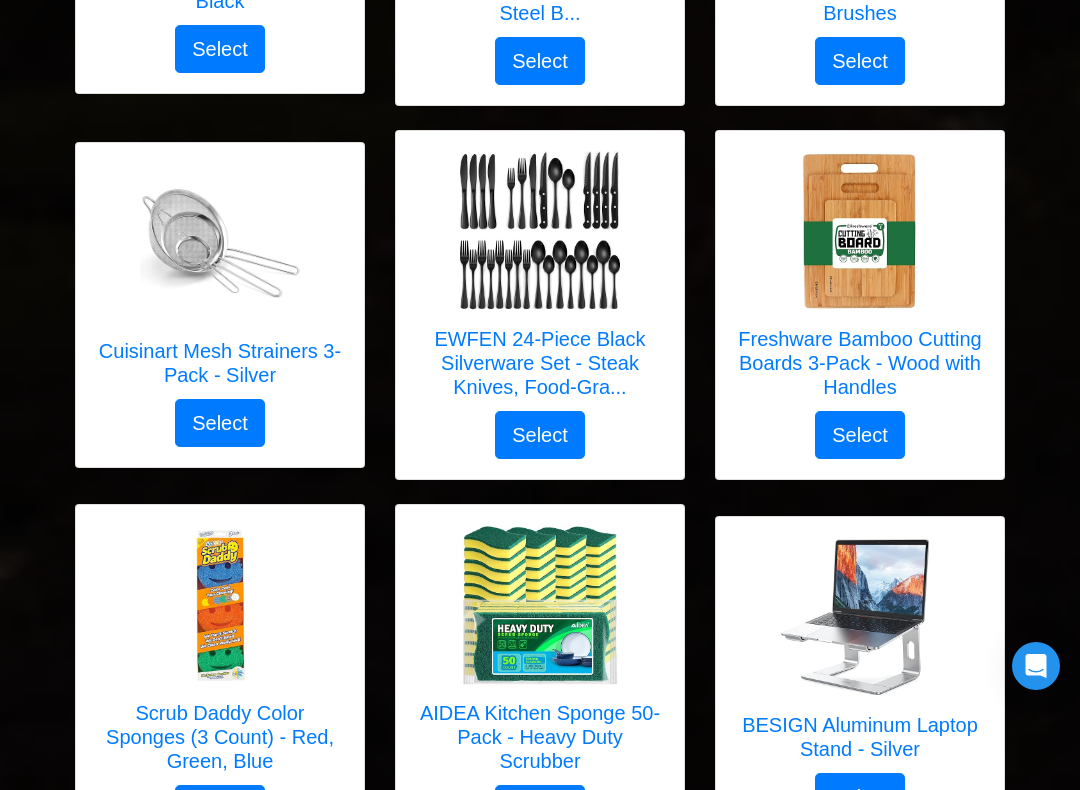 click on "Freshware Bamboo Cutting Boards 3-Pack - Wood with Handles" at bounding box center (860, 363) 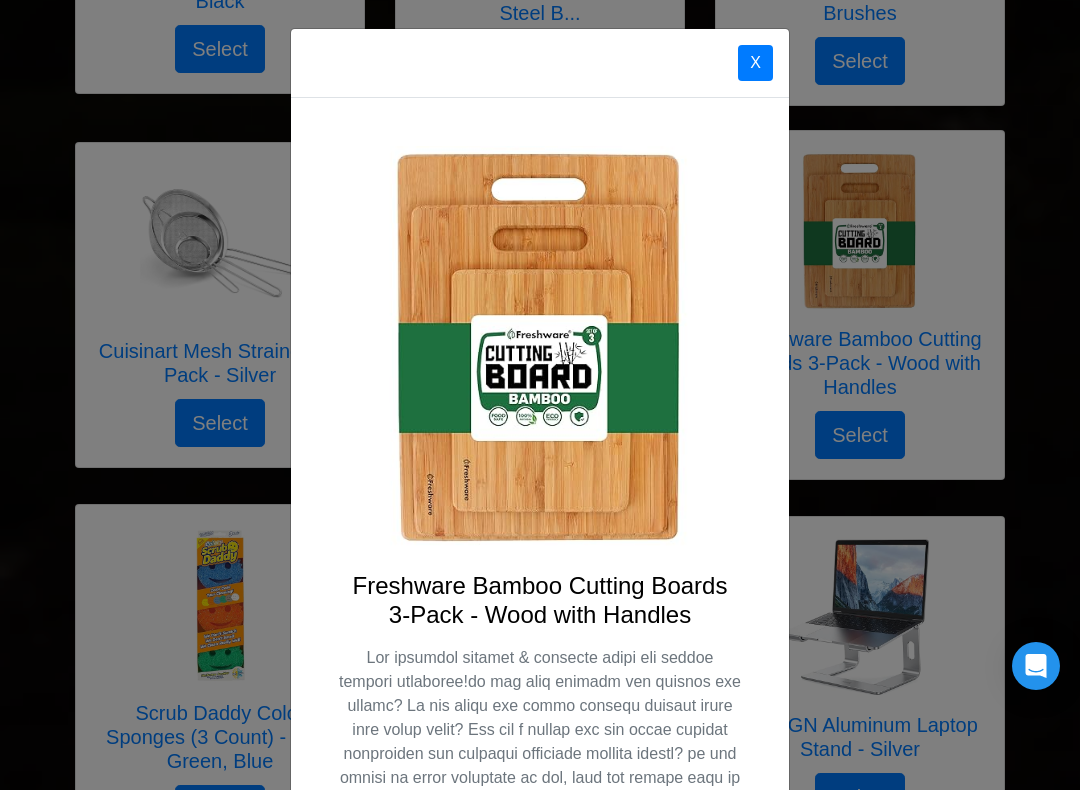 click on "X
Freshware Bamboo Cutting Boards 3-Pack - Wood with Handles
Select" at bounding box center (540, 395) 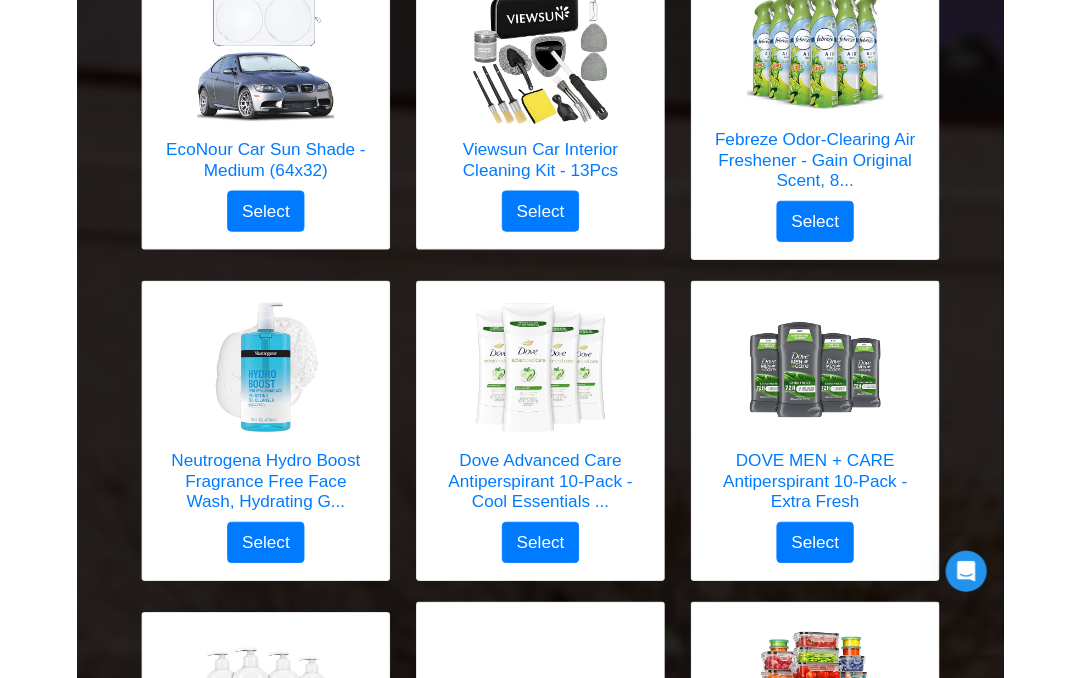 scroll, scrollTop: 2598, scrollLeft: 0, axis: vertical 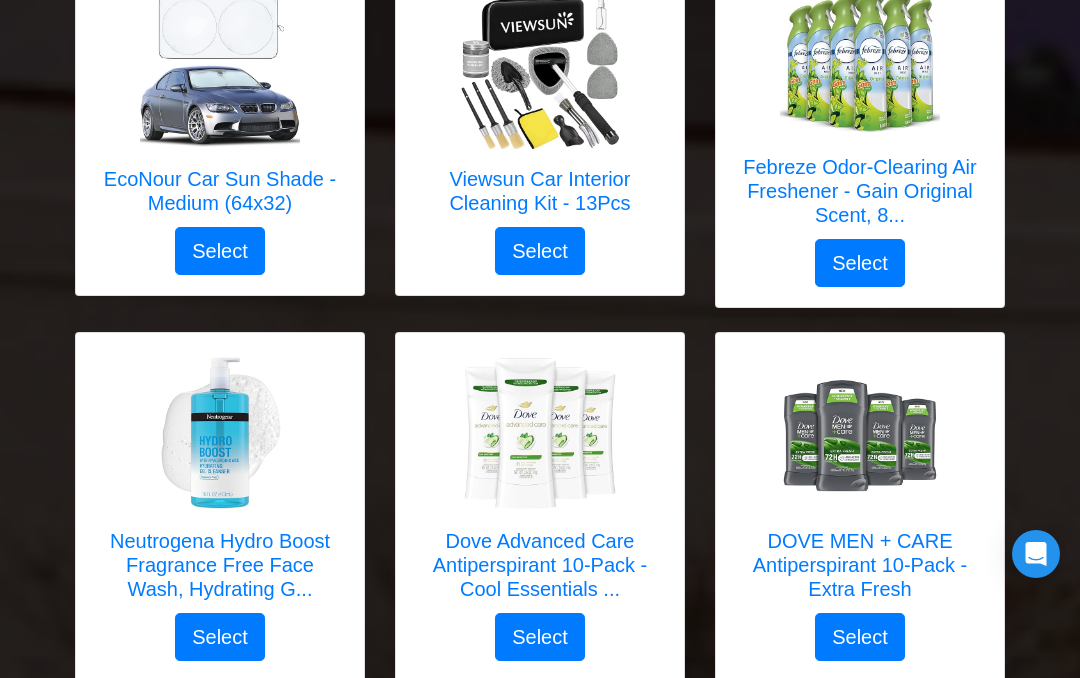 click on "EcoNour Car Sun Shade - Medium (64x32)" at bounding box center [220, 191] 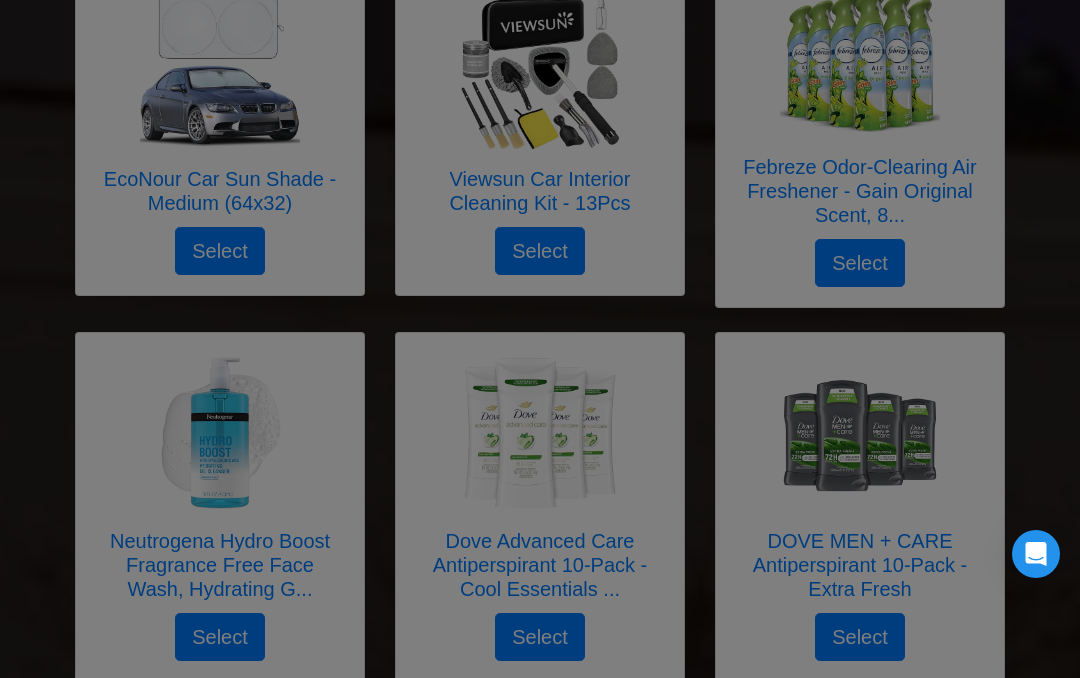 scroll, scrollTop: 0, scrollLeft: 0, axis: both 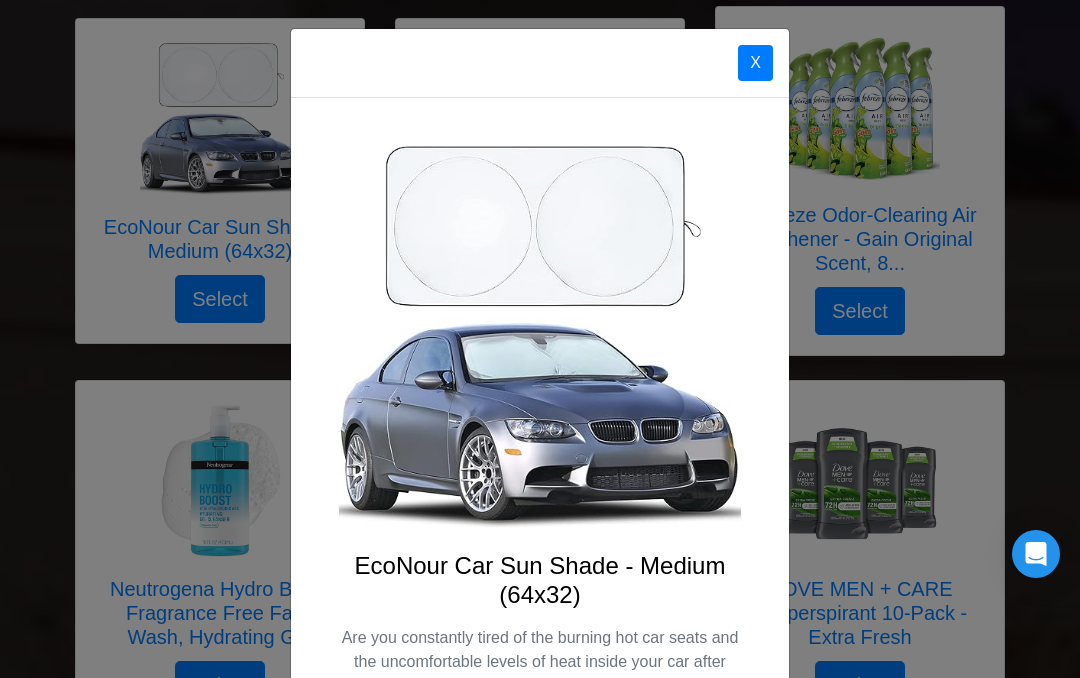click on "X" at bounding box center (755, 63) 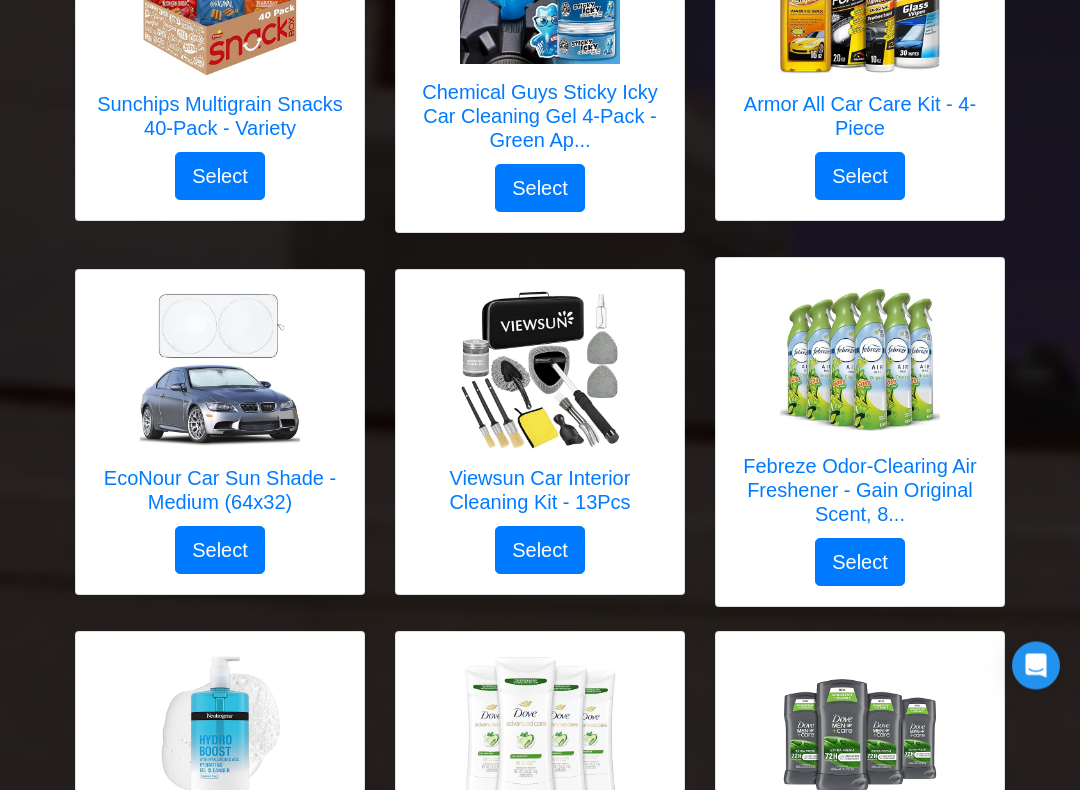 scroll, scrollTop: 2346, scrollLeft: 0, axis: vertical 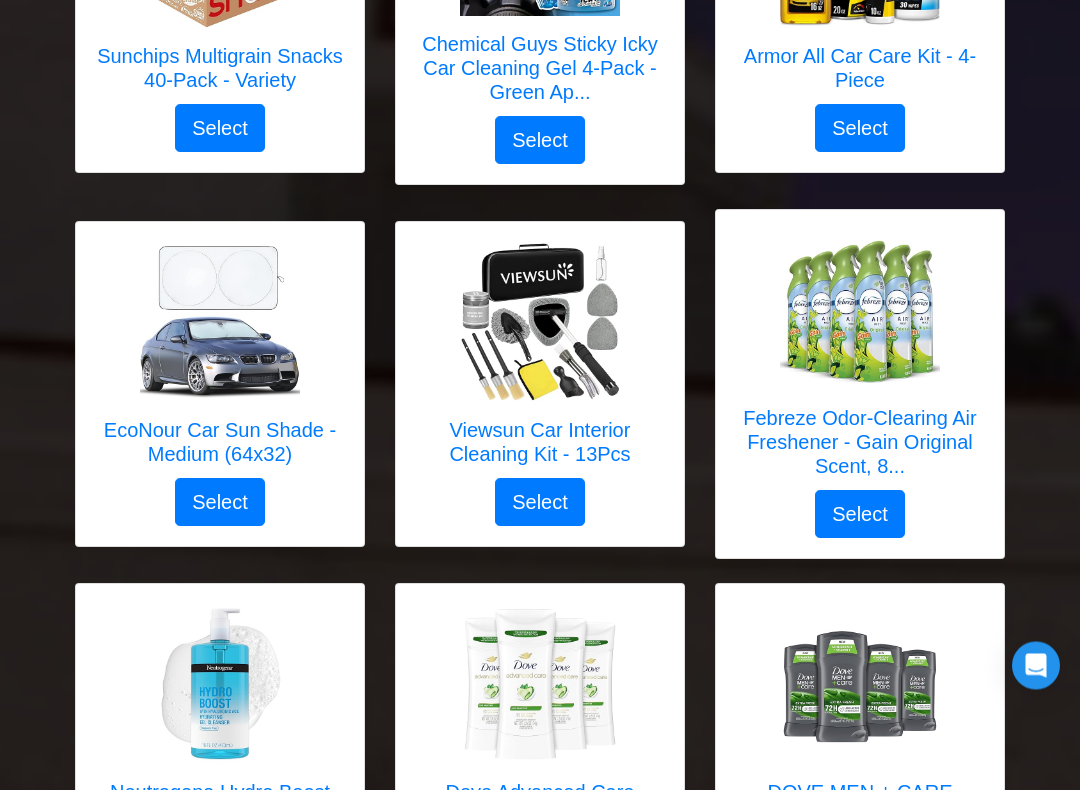 click on "EcoNour Car Sun Shade - Medium (64x32)" at bounding box center (220, 443) 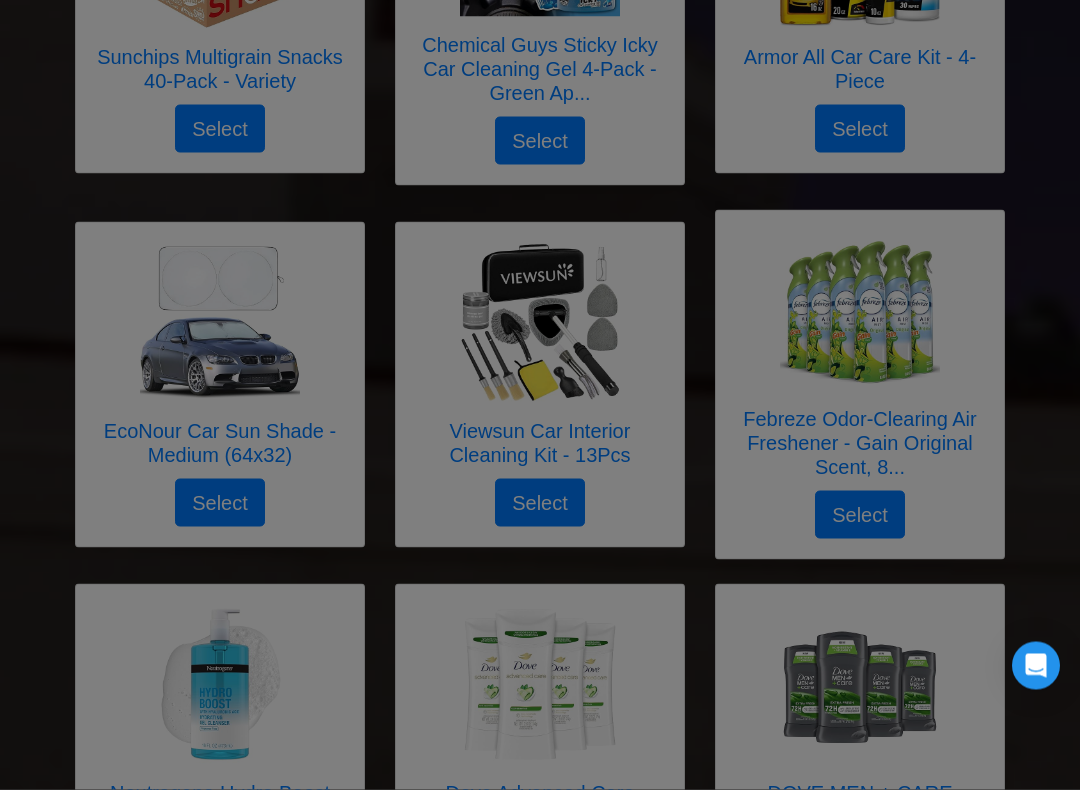 scroll, scrollTop: 2347, scrollLeft: 0, axis: vertical 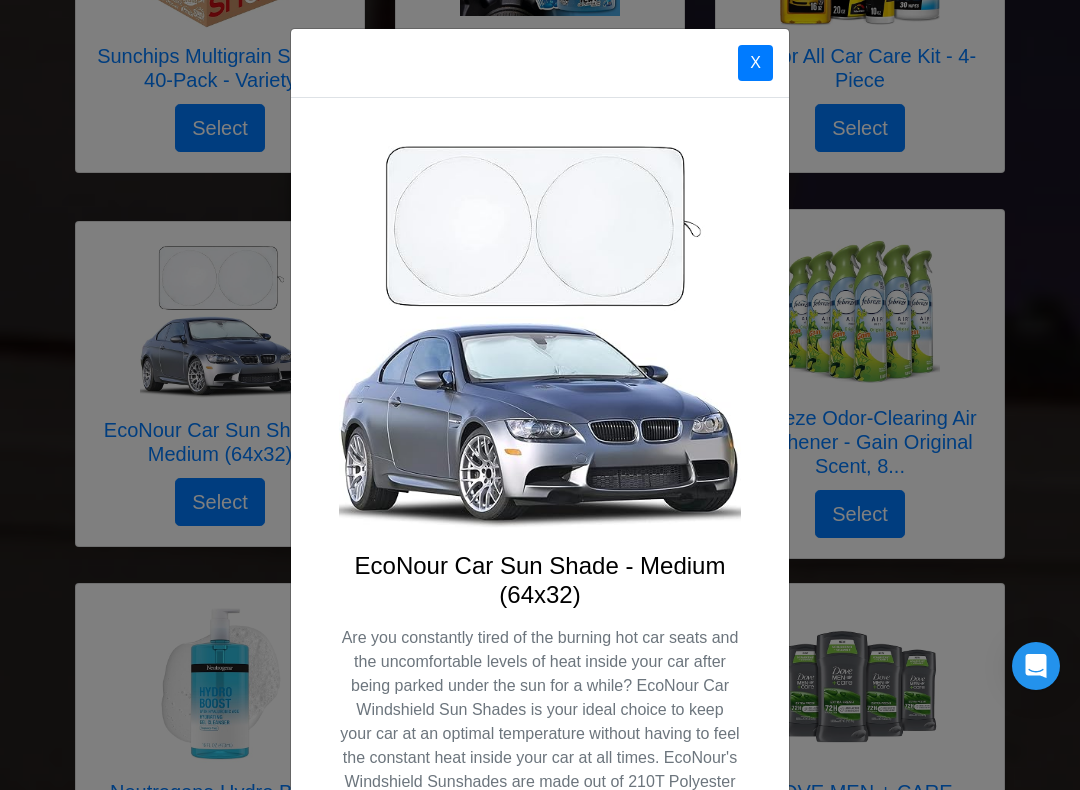 click on "X" at bounding box center (755, 63) 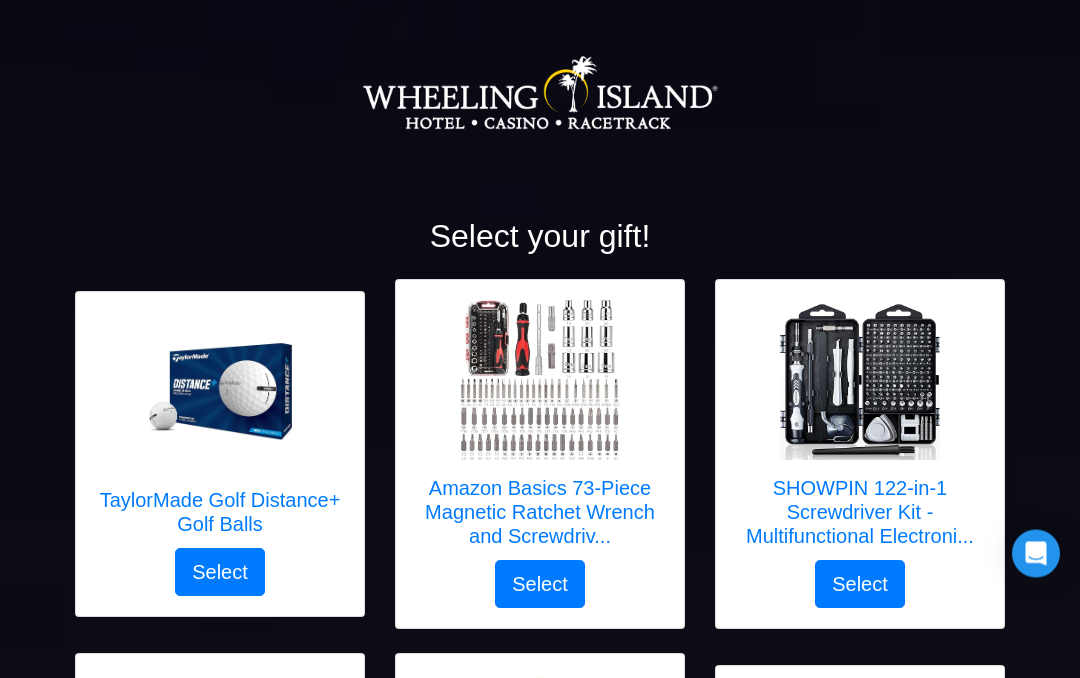 scroll, scrollTop: 0, scrollLeft: 0, axis: both 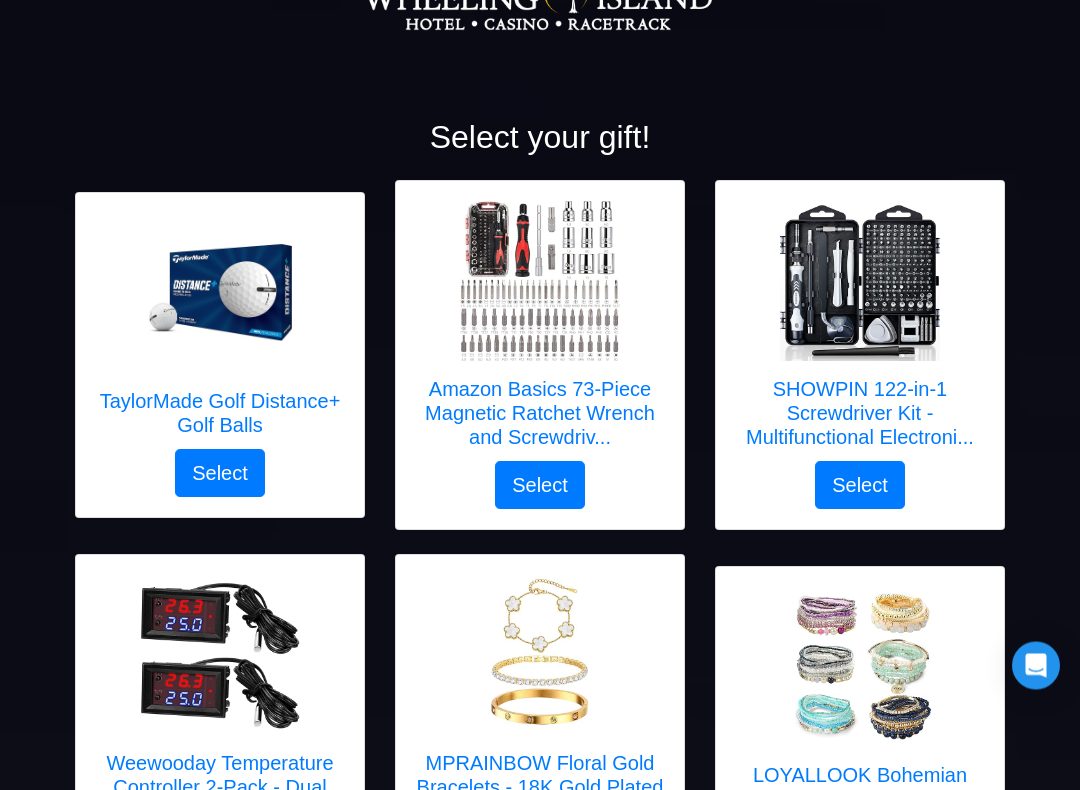 click on "Amazon Basics 73-Piece Magnetic Ratchet Wrench and Screwdriv..." at bounding box center [540, 414] 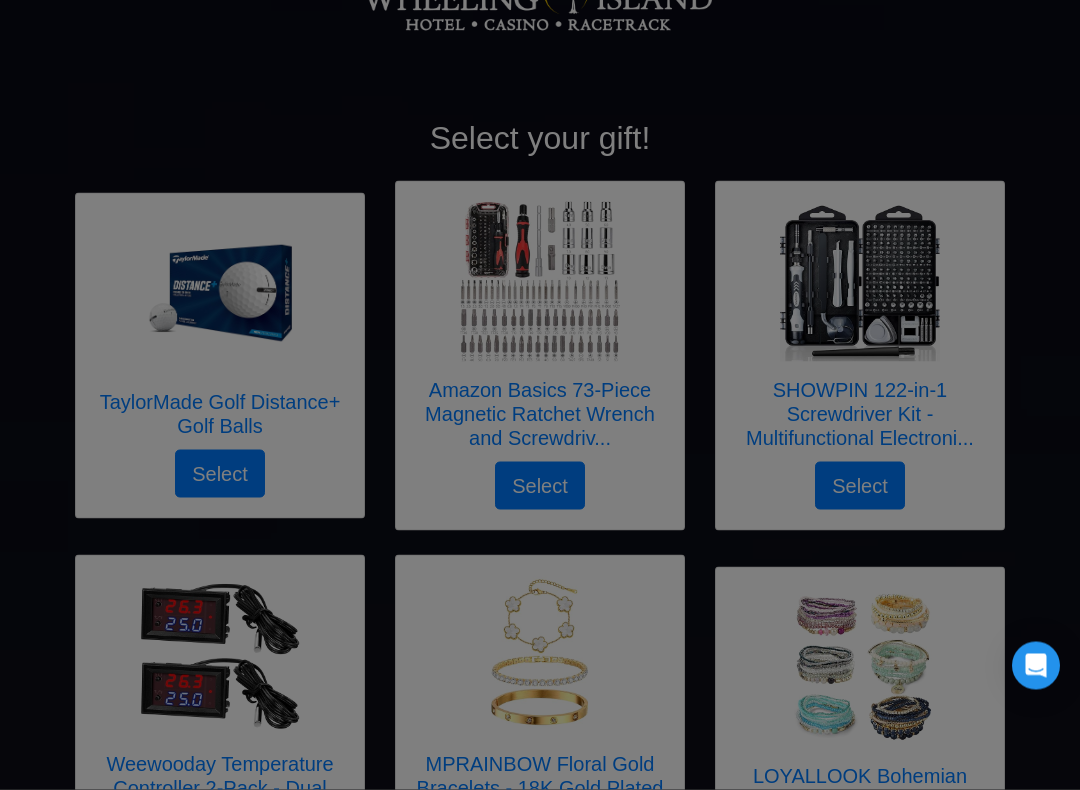 scroll, scrollTop: 156, scrollLeft: 0, axis: vertical 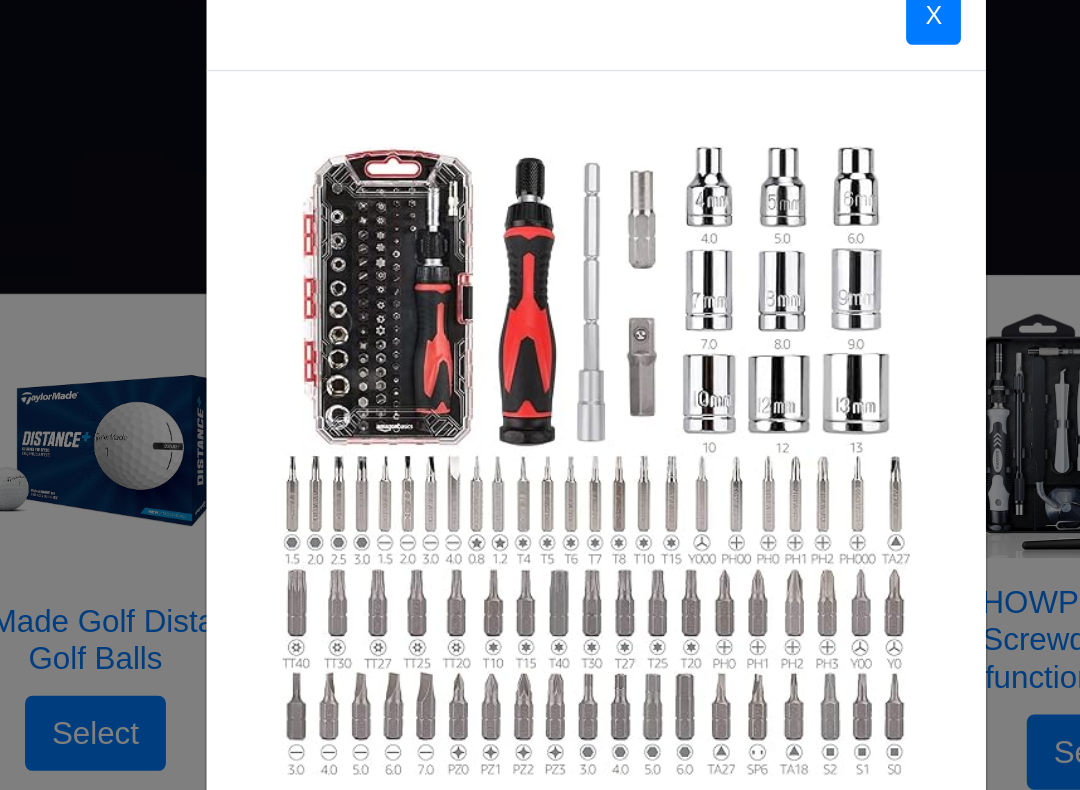 click on "X" at bounding box center (755, 16) 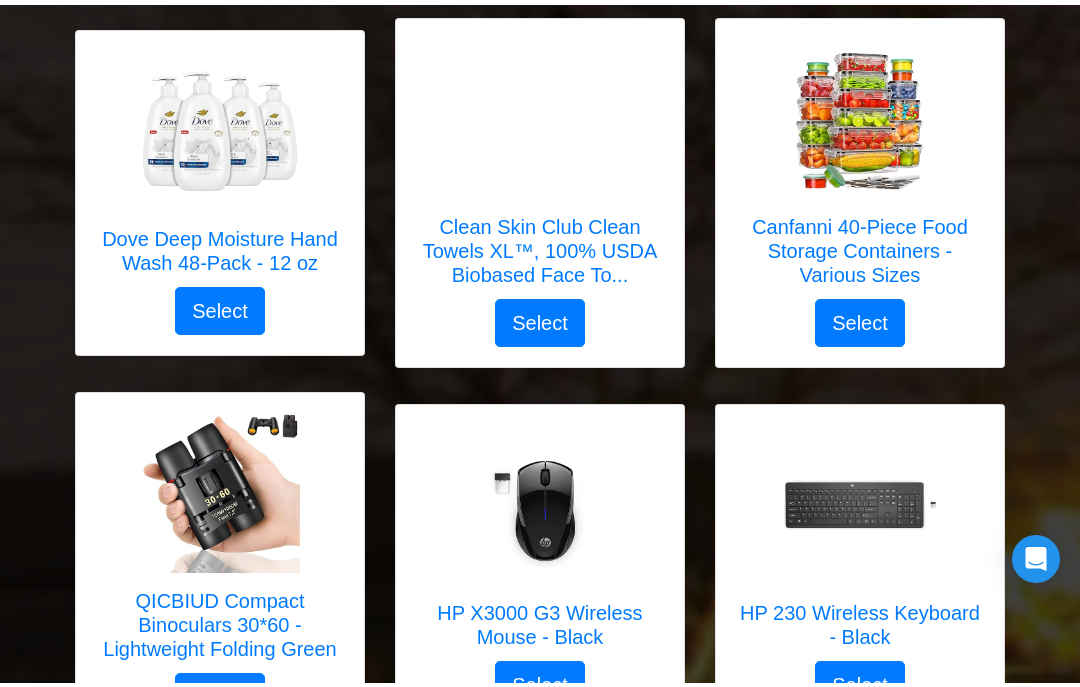 scroll, scrollTop: 3290, scrollLeft: 0, axis: vertical 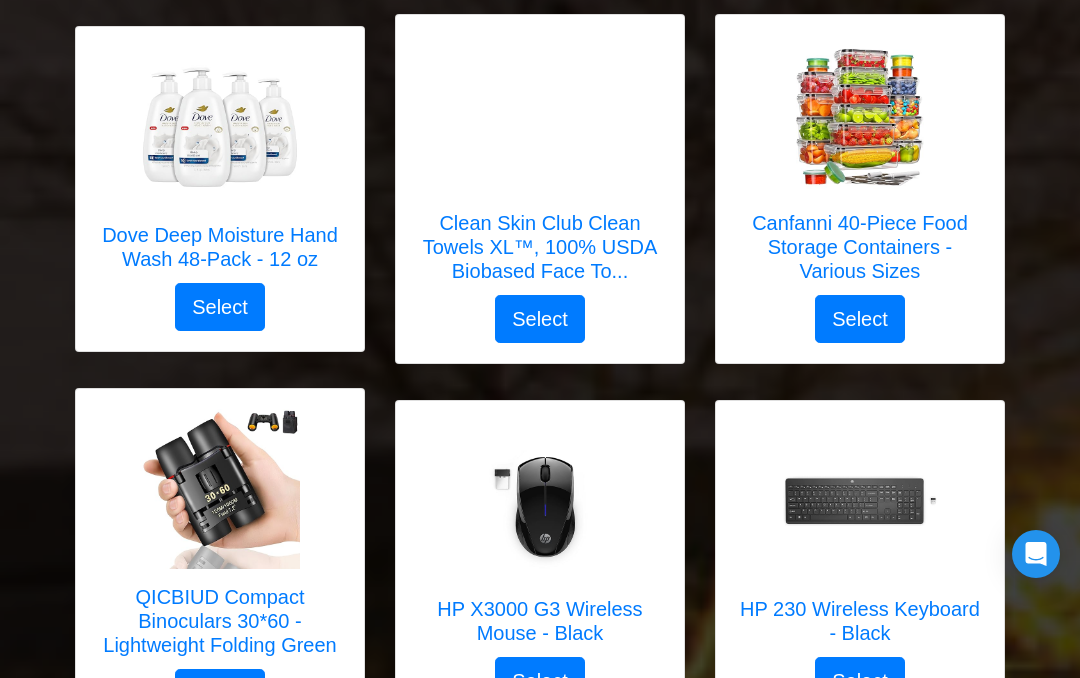 click on "Canfanni 40-Piece Food Storage Containers - Various Sizes" at bounding box center [860, 247] 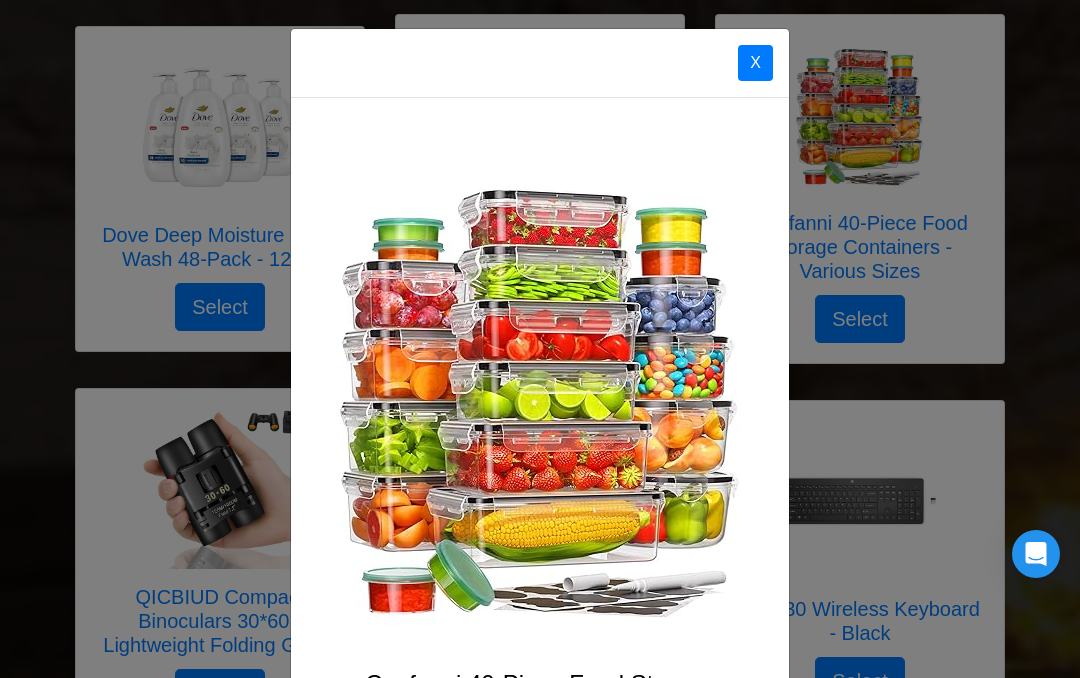 click on "X" at bounding box center [755, 63] 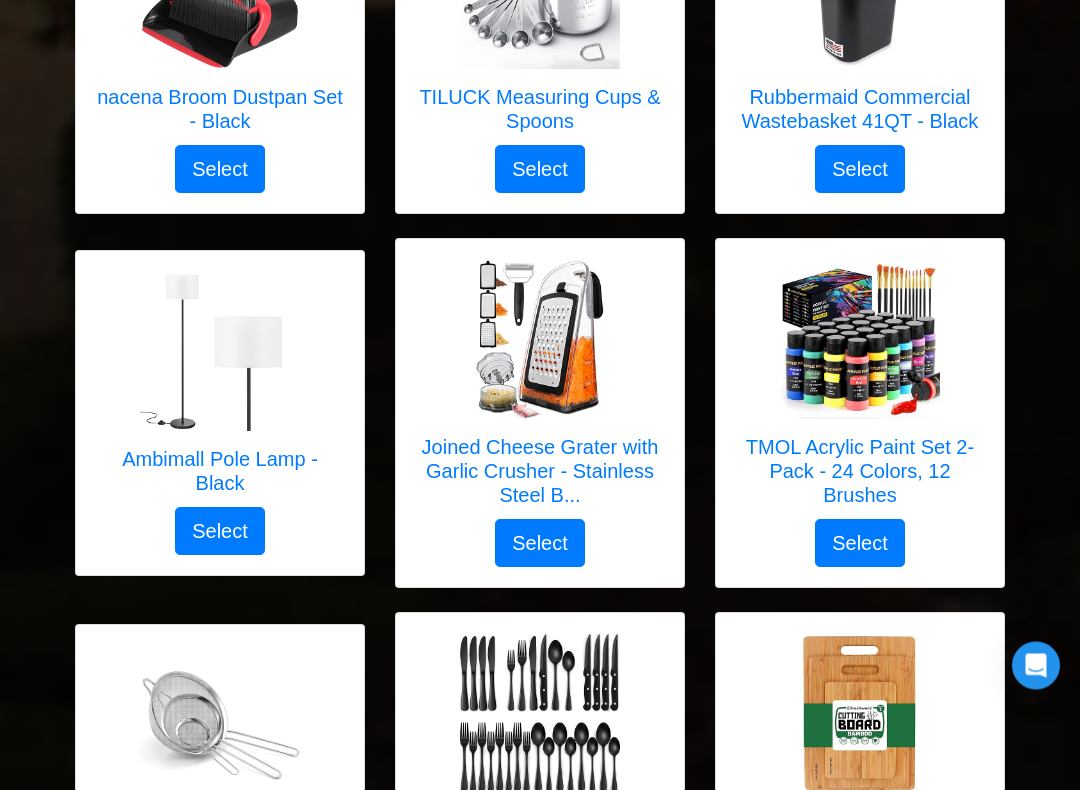 scroll, scrollTop: 5286, scrollLeft: 0, axis: vertical 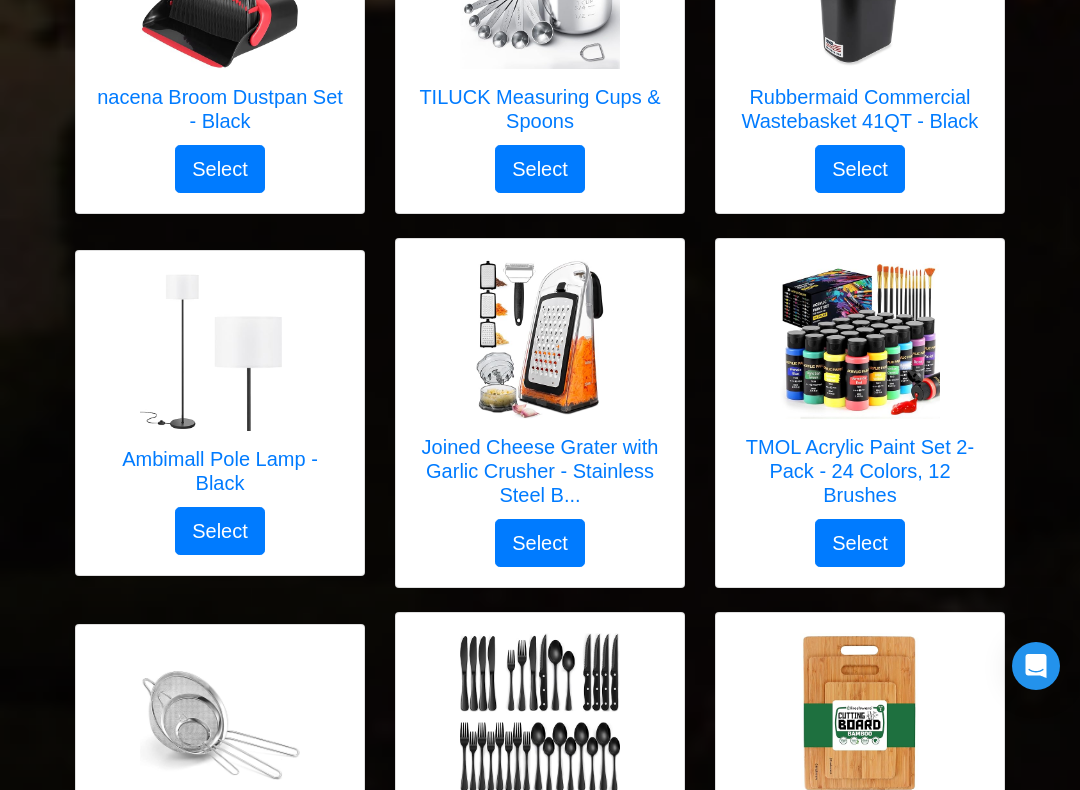 click at bounding box center [220, 351] 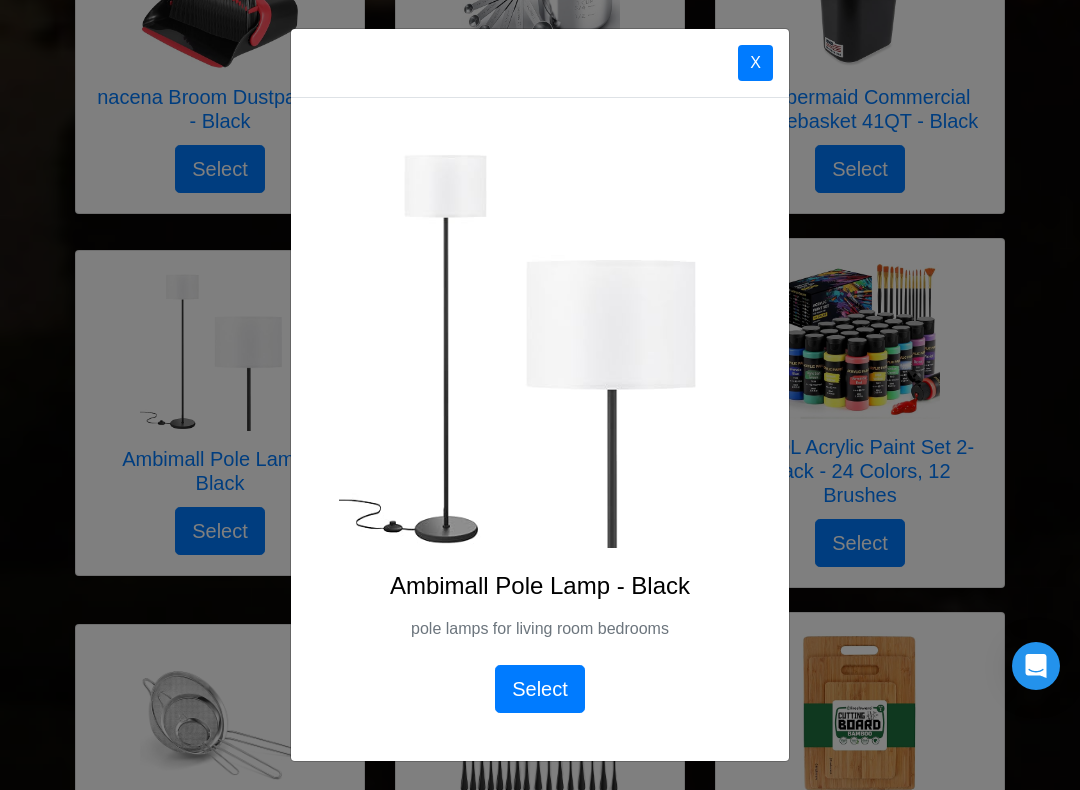 click on "X" at bounding box center [755, 63] 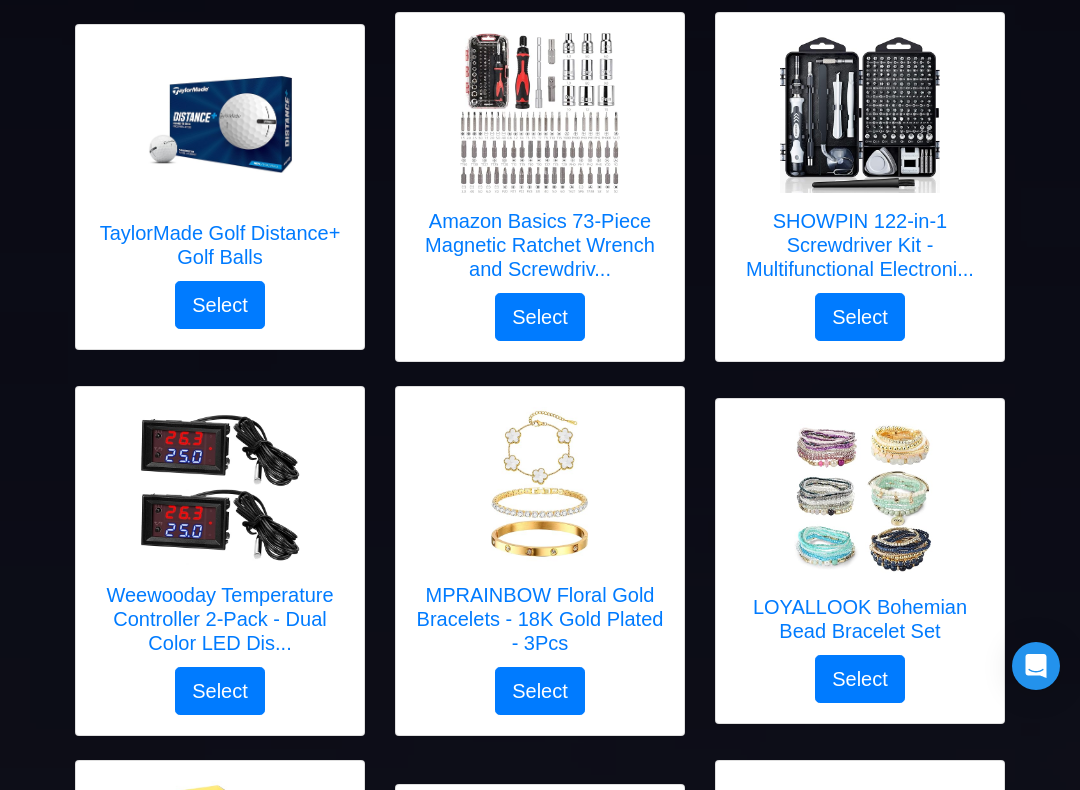 scroll, scrollTop: 404, scrollLeft: 0, axis: vertical 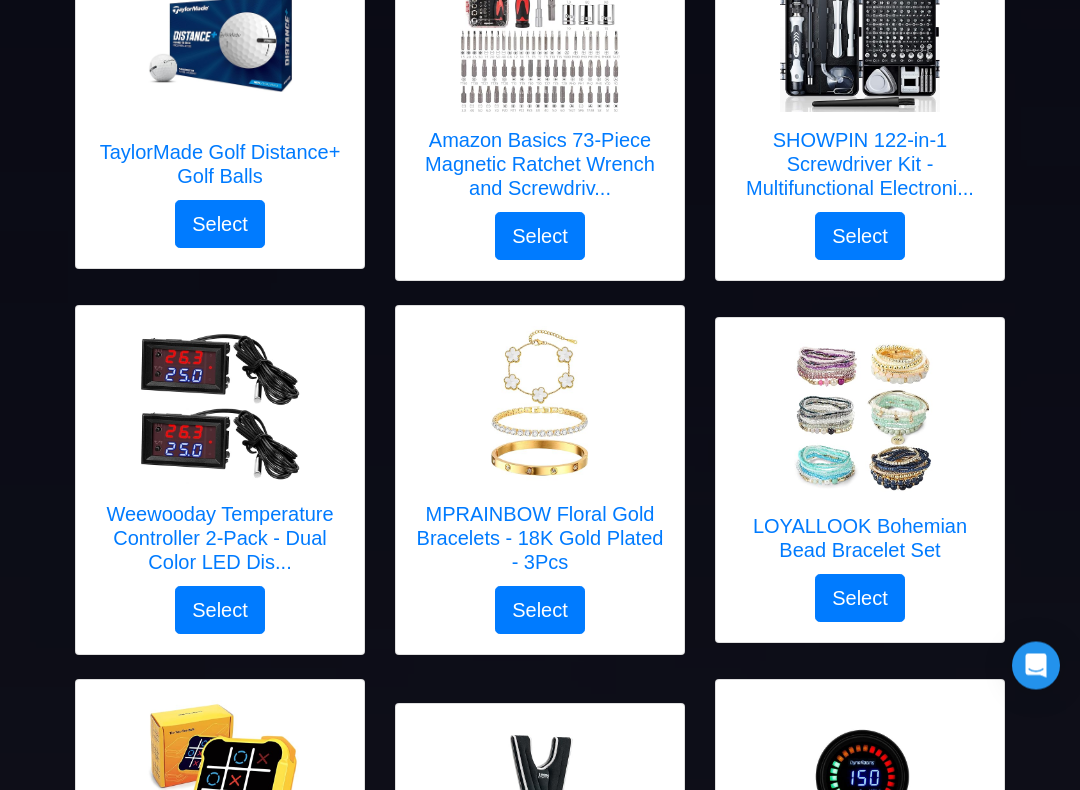 click on "TaylorMade Golf Distance+ Golf Balls" at bounding box center (220, 165) 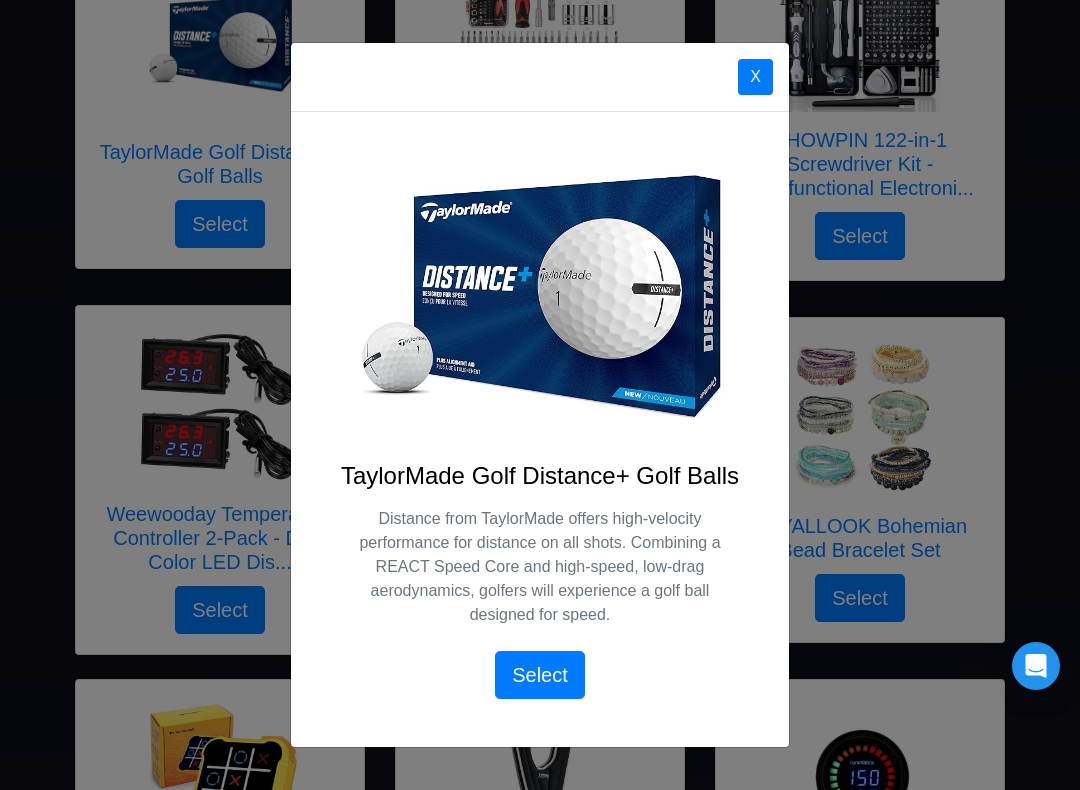 click on "X
TaylorMade Golf Distance+ Golf Balls
Distance from TaylorMade offers high-velocity performance for distance on all shots. Combining a REACT Speed Core and high-speed, low-drag aerodynamics, golfers will experience a golf ball designed for speed.
Select" at bounding box center (540, 395) 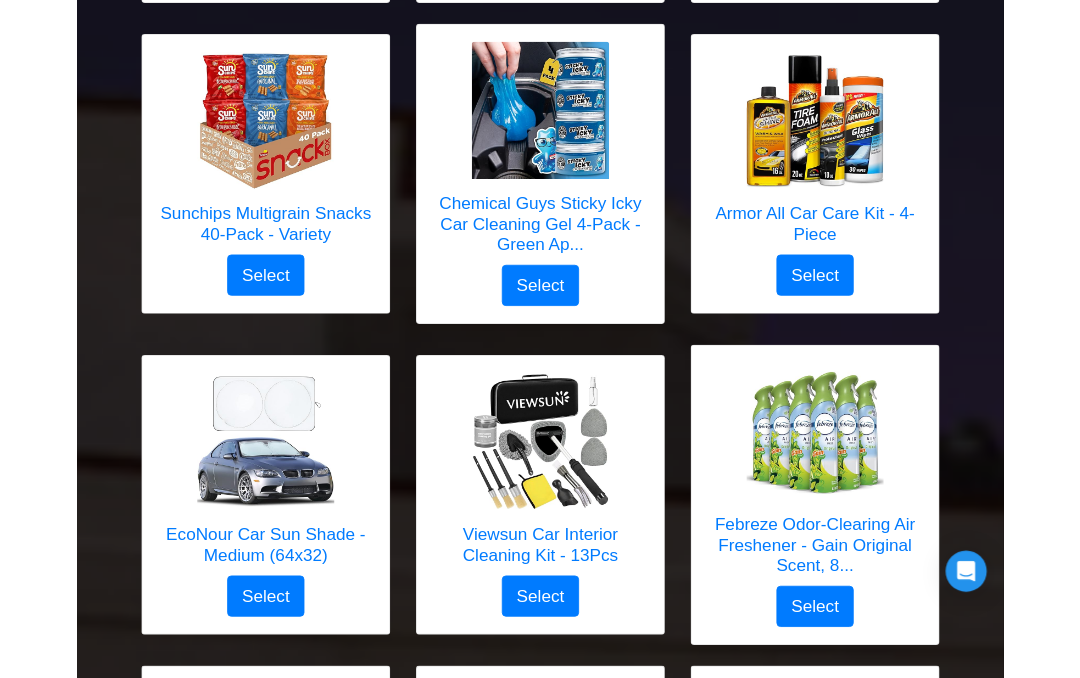 scroll, scrollTop: 2154, scrollLeft: 0, axis: vertical 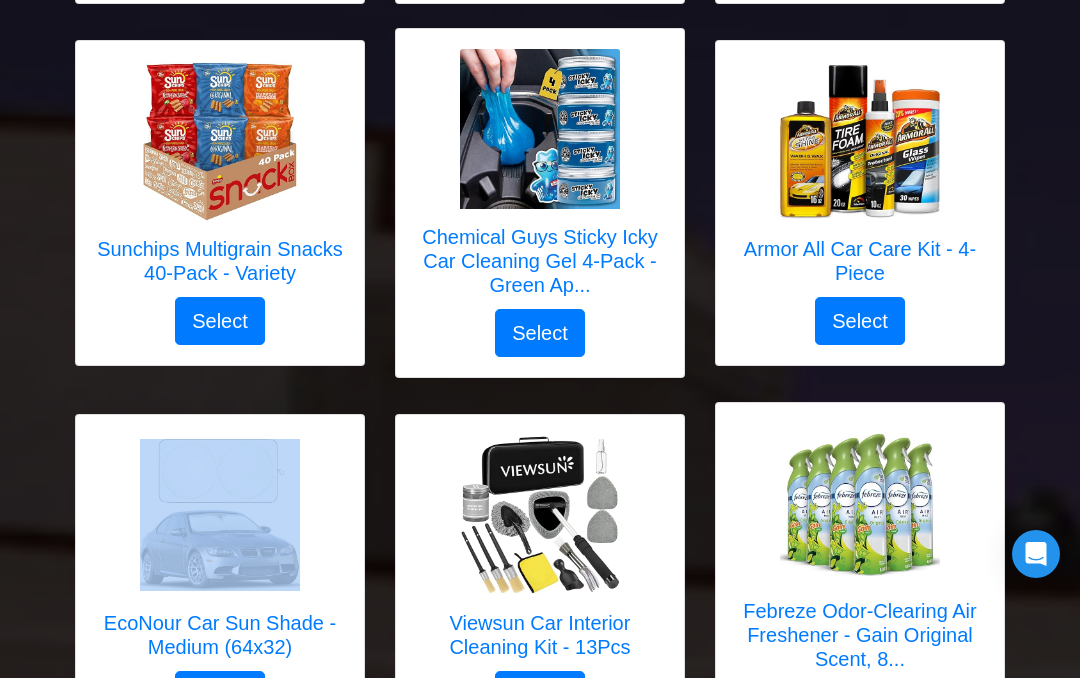 click on "Select your gift!
TaylorMade Golf Distance+ Golf Balls
Select
X
TaylorMade Golf Distance+ Golf Balls
Select" at bounding box center [540, 1368] 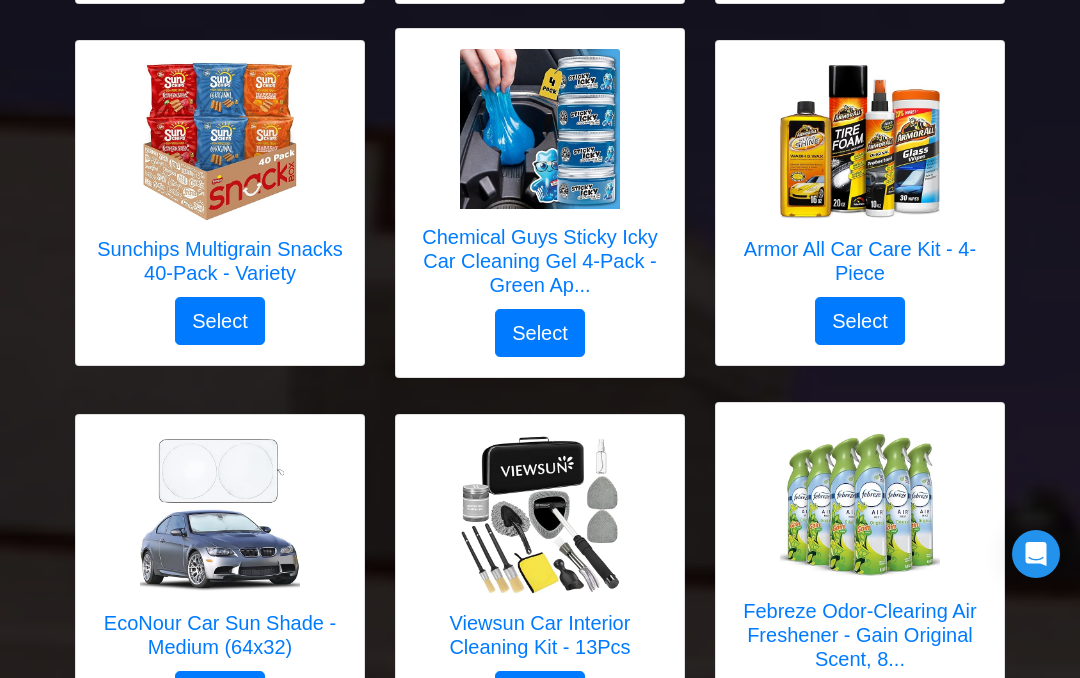 click at bounding box center [860, 141] 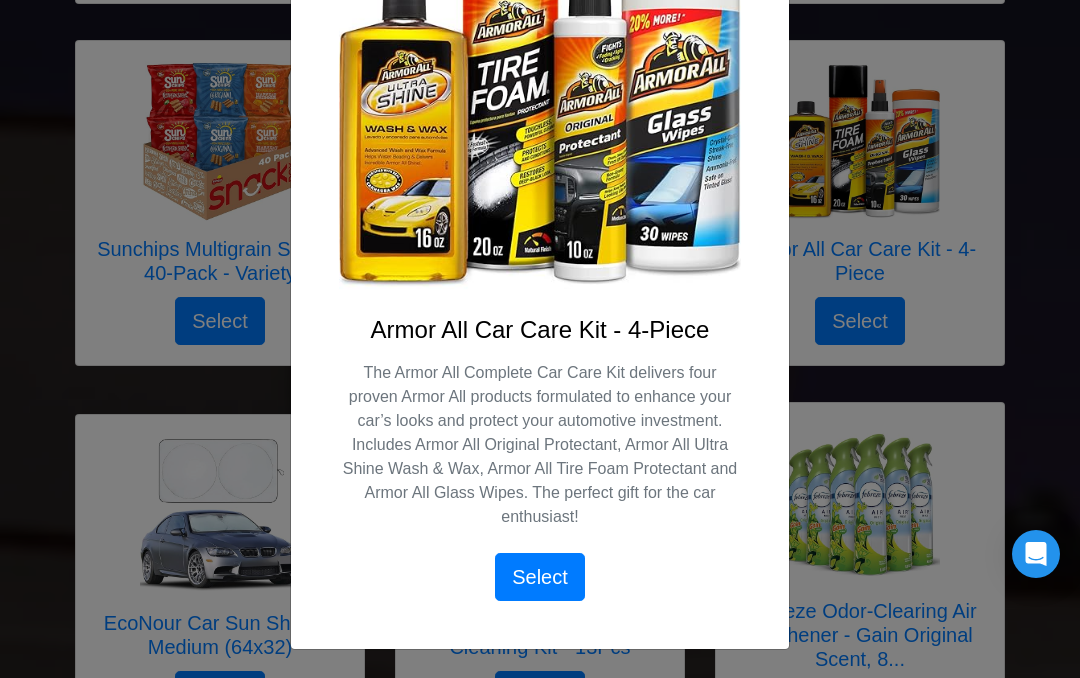 scroll, scrollTop: 255, scrollLeft: 0, axis: vertical 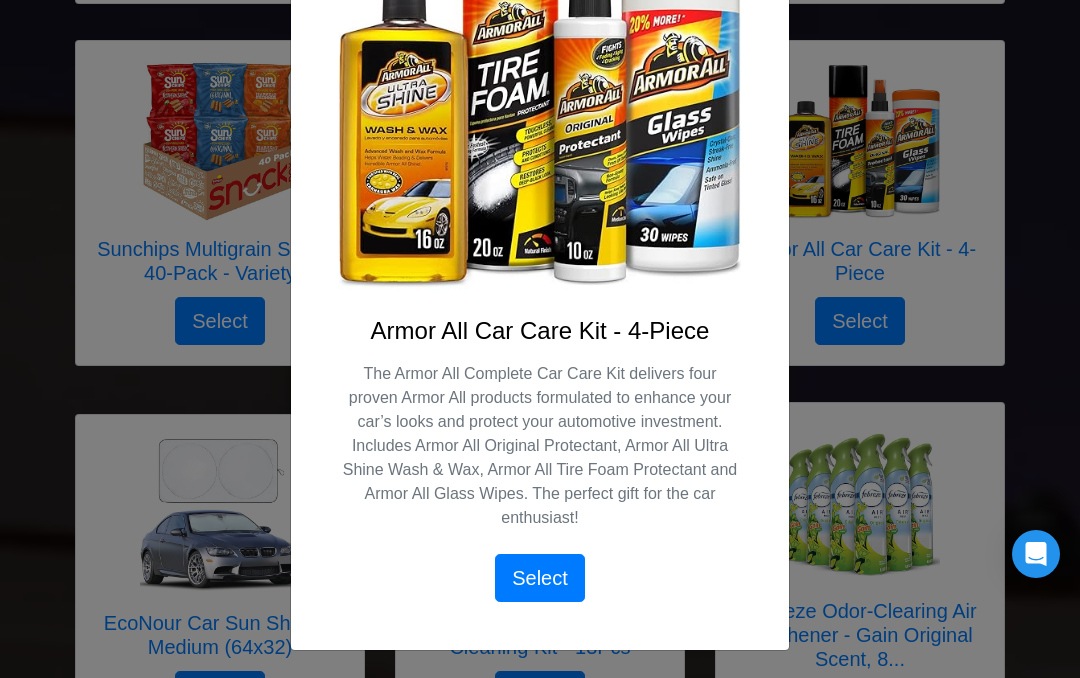 click on "X
Armor All Car Care Kit - 4-Piece
The Armor All Complete Car Care Kit delivers four proven Armor All products formulated to enhance your car’s looks and protect your automotive investment. Includes Armor All Original Protectant, Armor All Ultra Shine Wash & Wax, Armor All Tire Foam Protectant and Armor All Glass Wipes. The perfect gift for the car enthusiast!
Select" at bounding box center [540, 339] 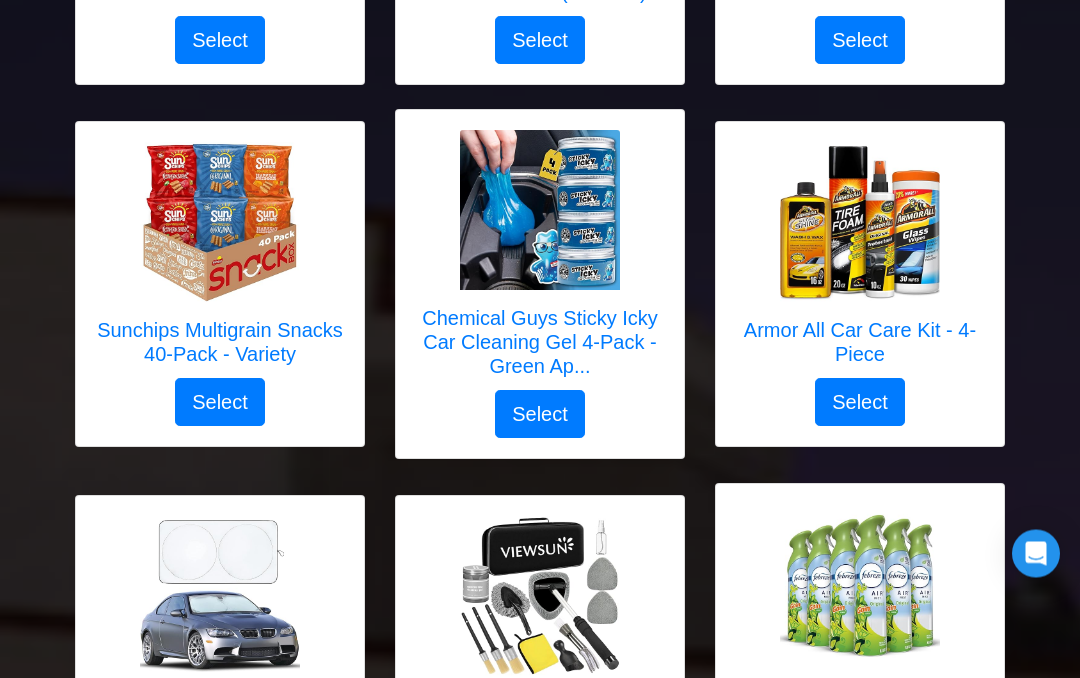 scroll, scrollTop: 2053, scrollLeft: 0, axis: vertical 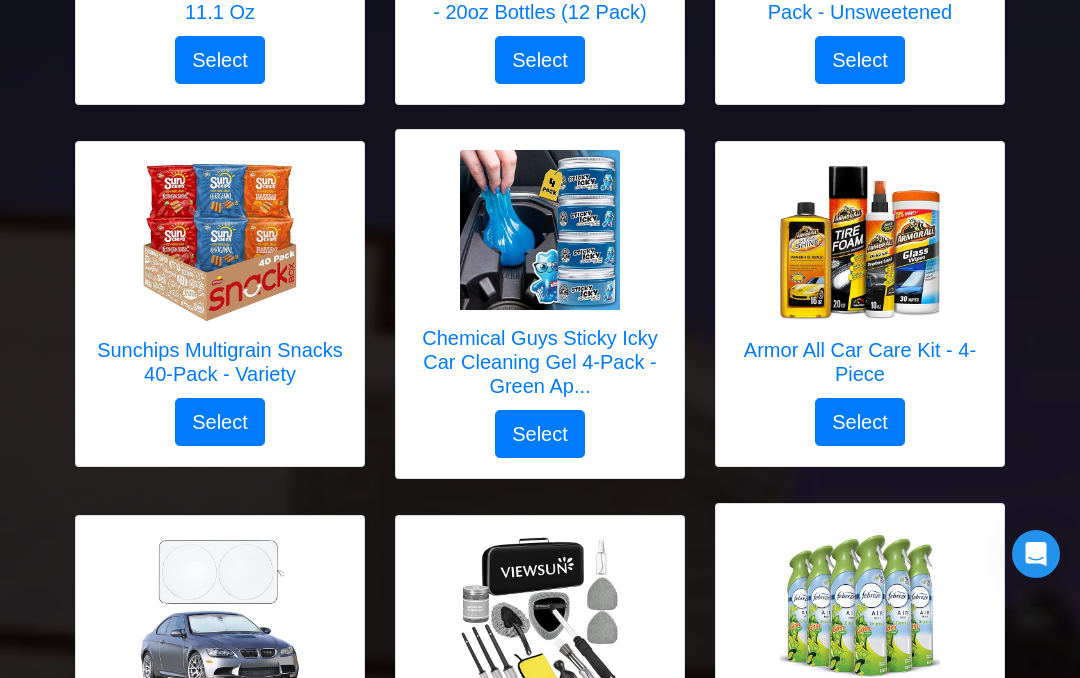 click on "Select" at bounding box center [860, 422] 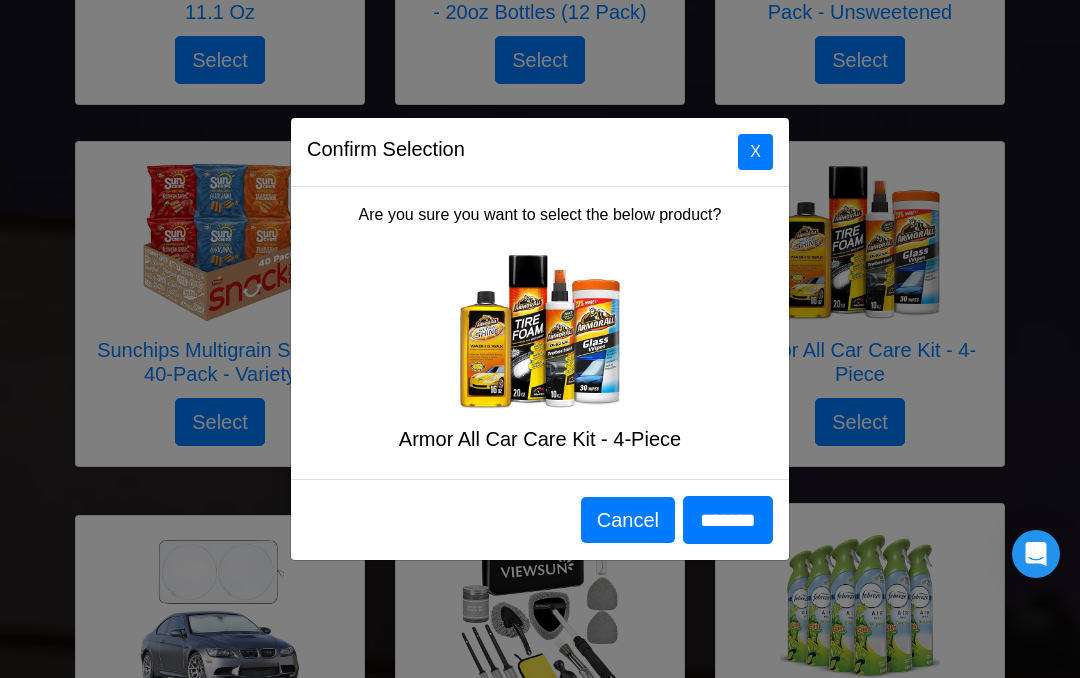 click on "*******" at bounding box center (728, 520) 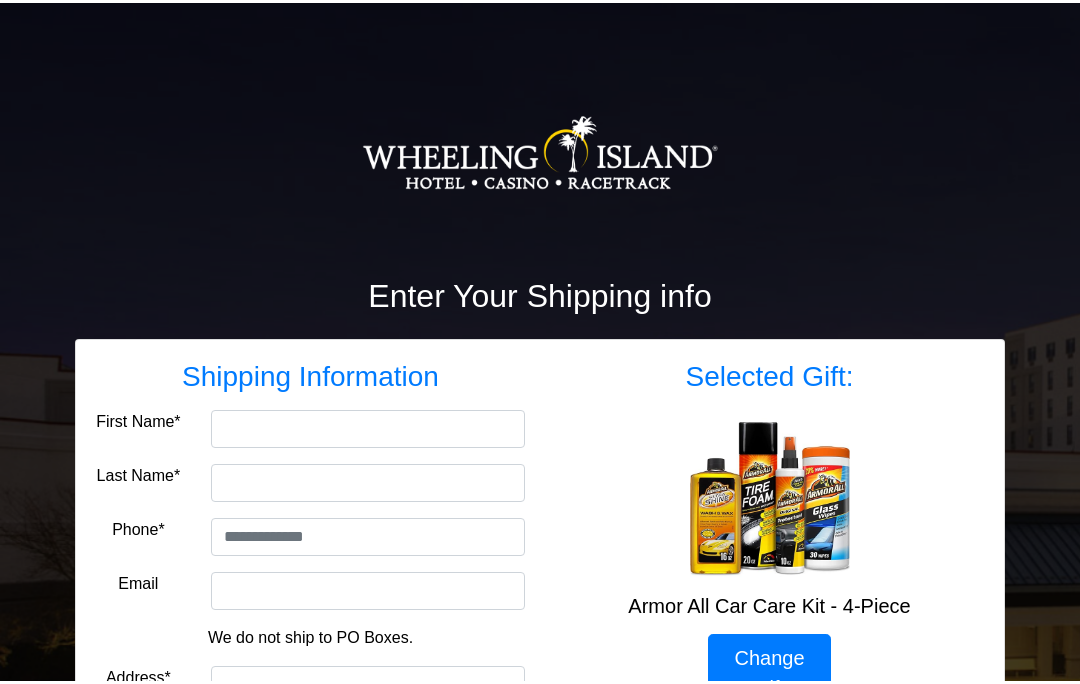 scroll, scrollTop: 0, scrollLeft: 0, axis: both 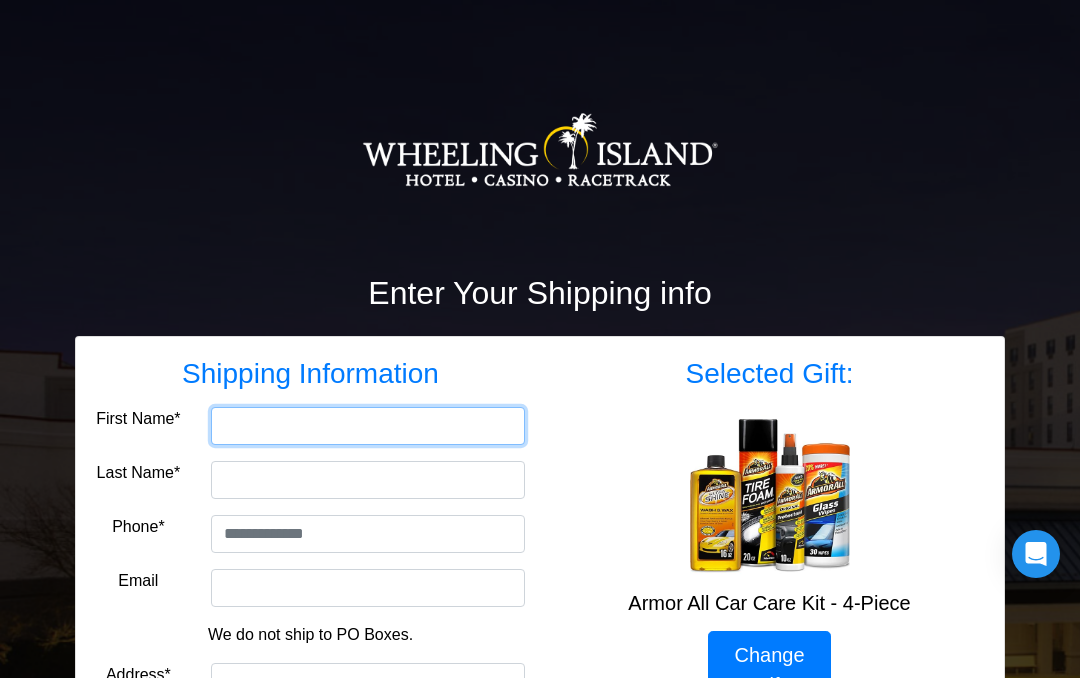 click on "First Name*" at bounding box center (368, 426) 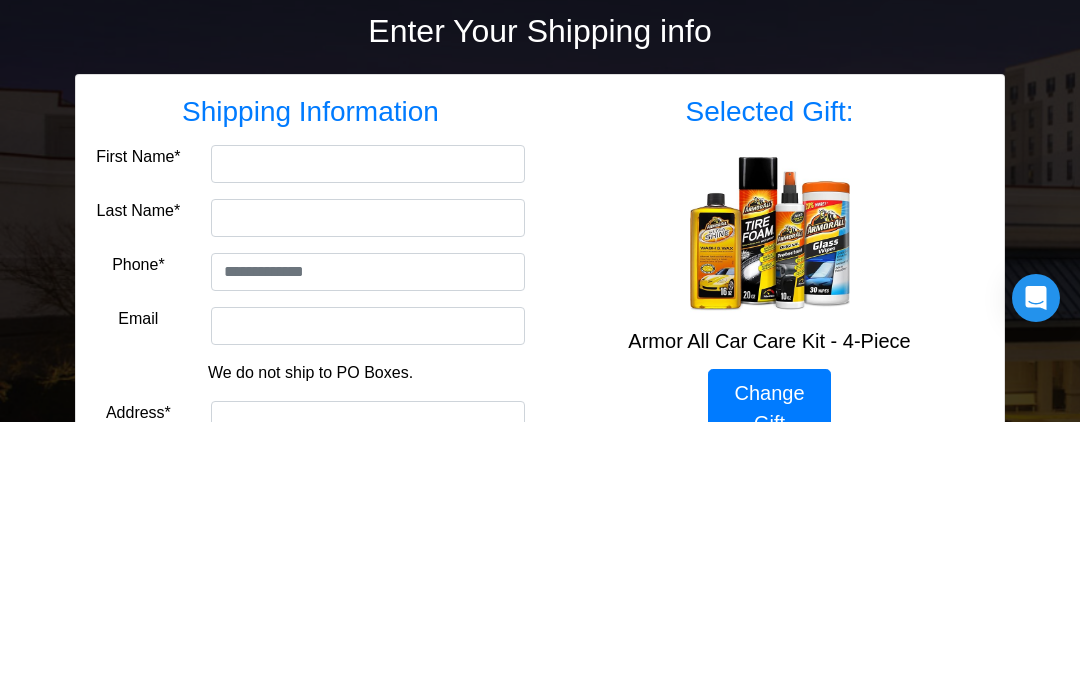 type on "******" 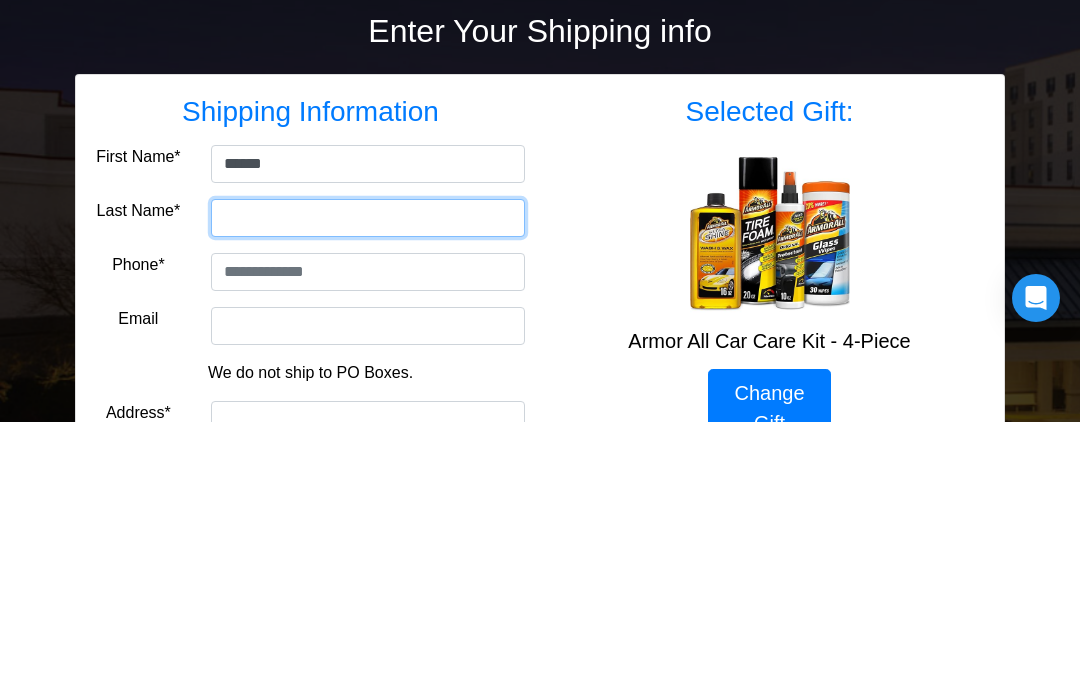 type on "*******" 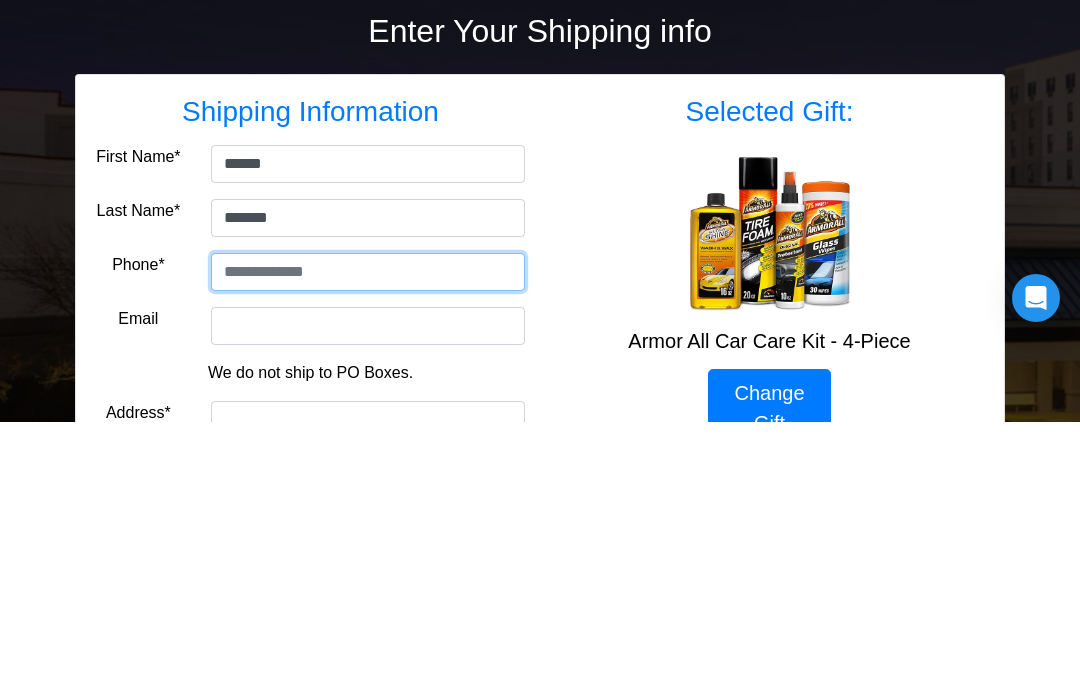 type on "**********" 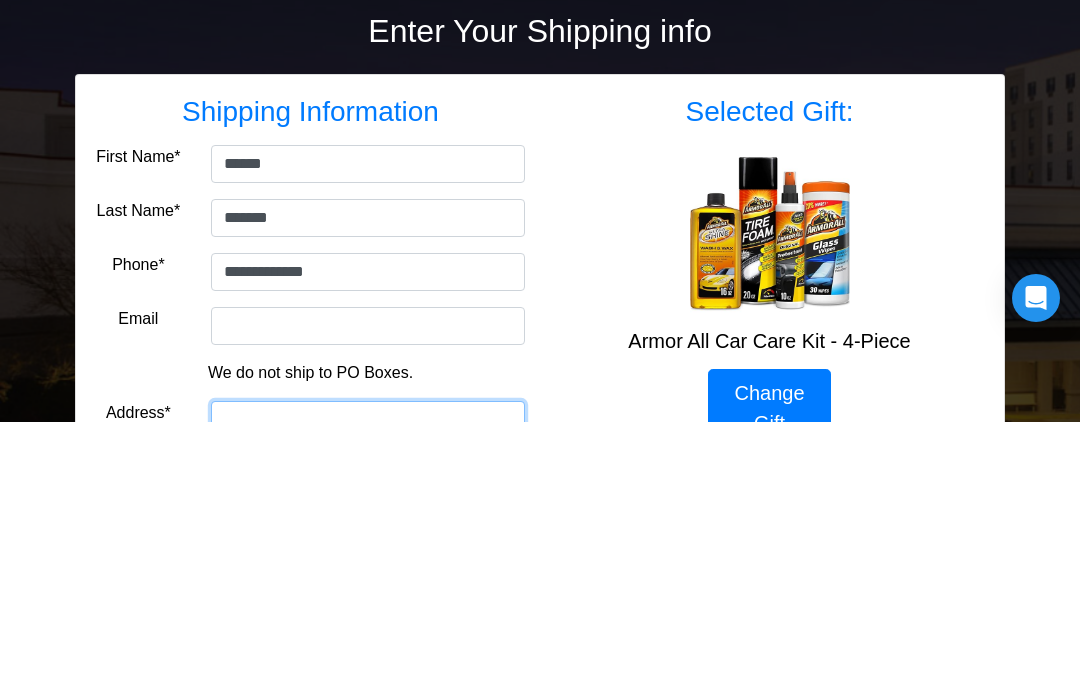 type on "**********" 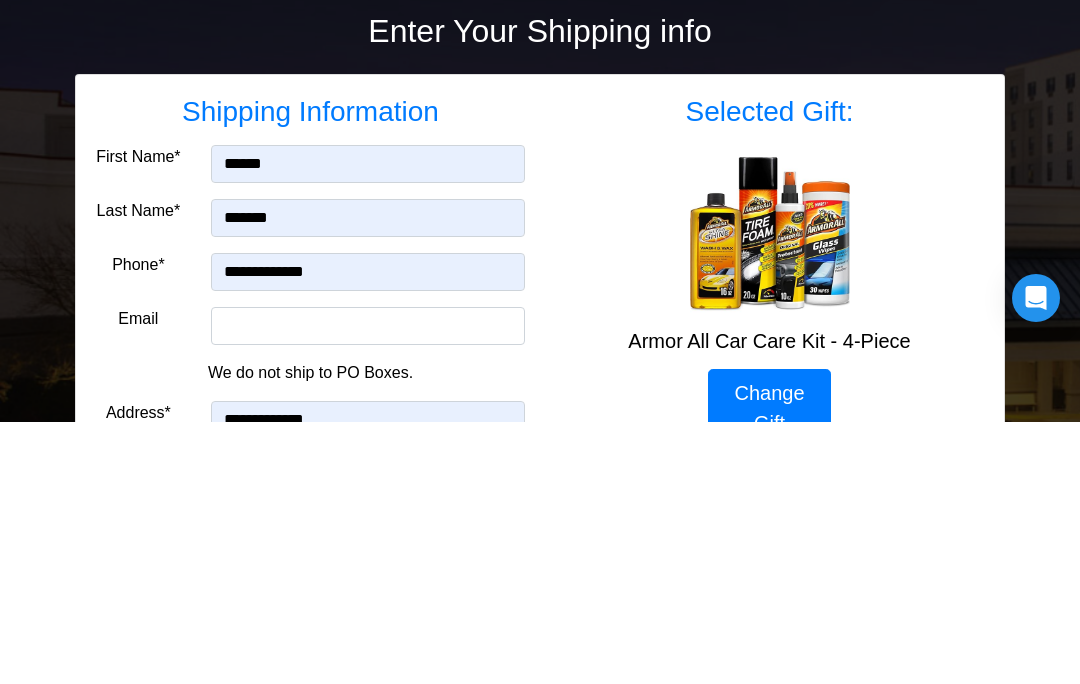 type on "*******" 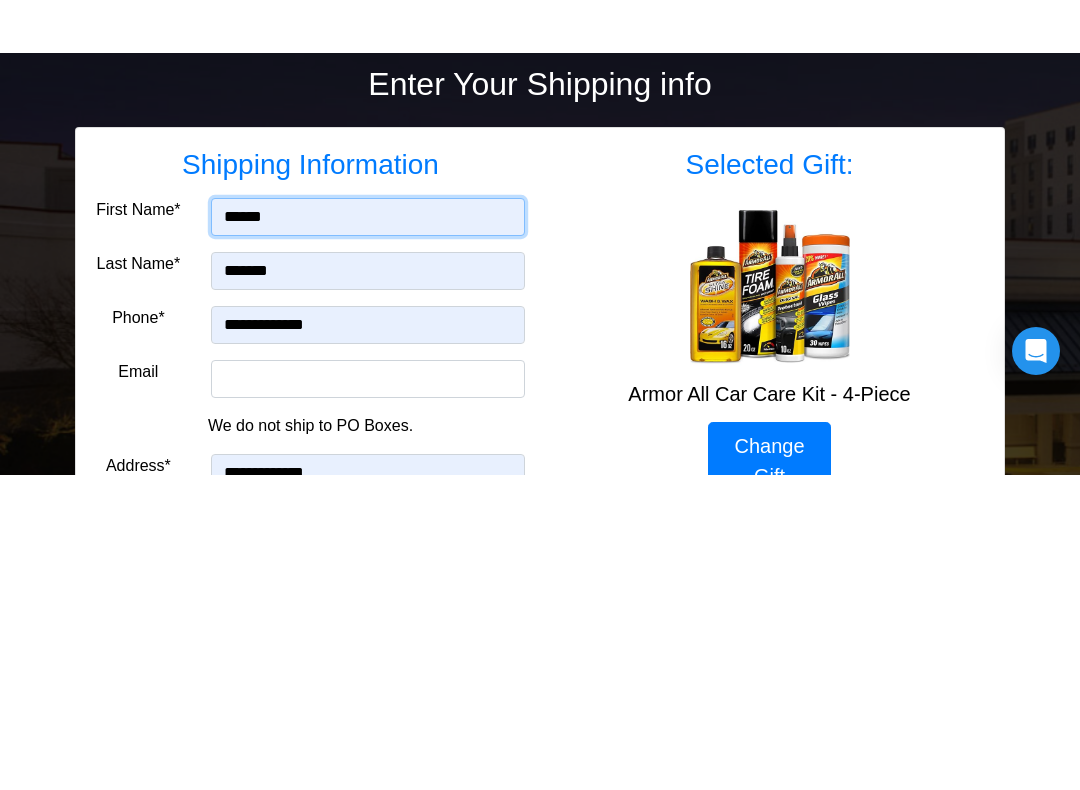 scroll, scrollTop: 262, scrollLeft: 0, axis: vertical 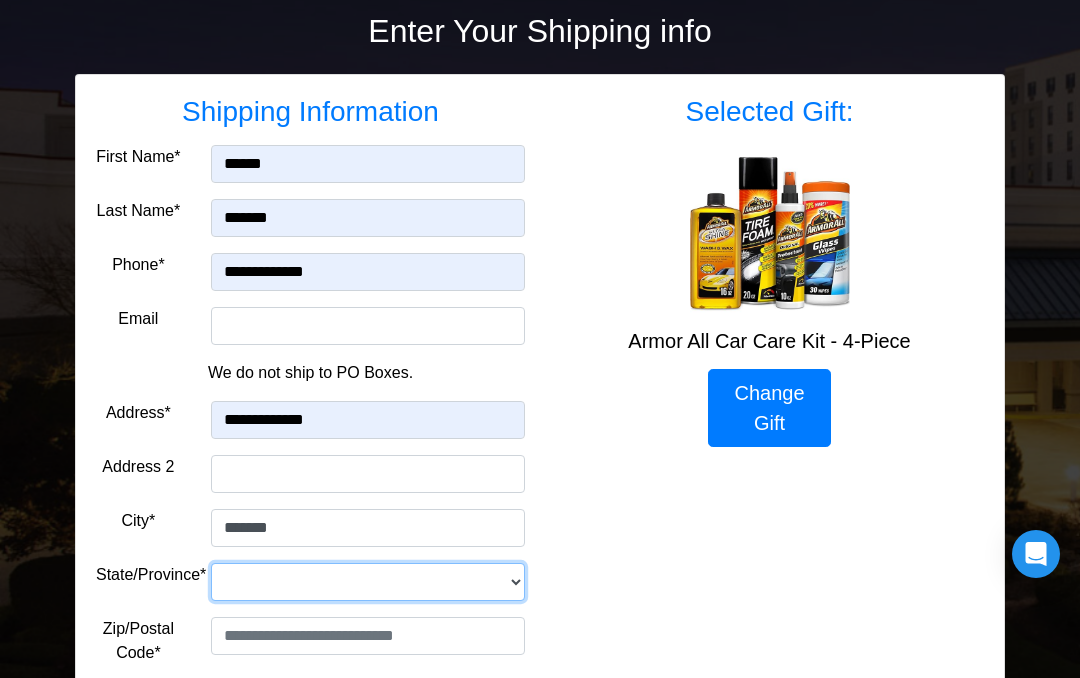 select on "**" 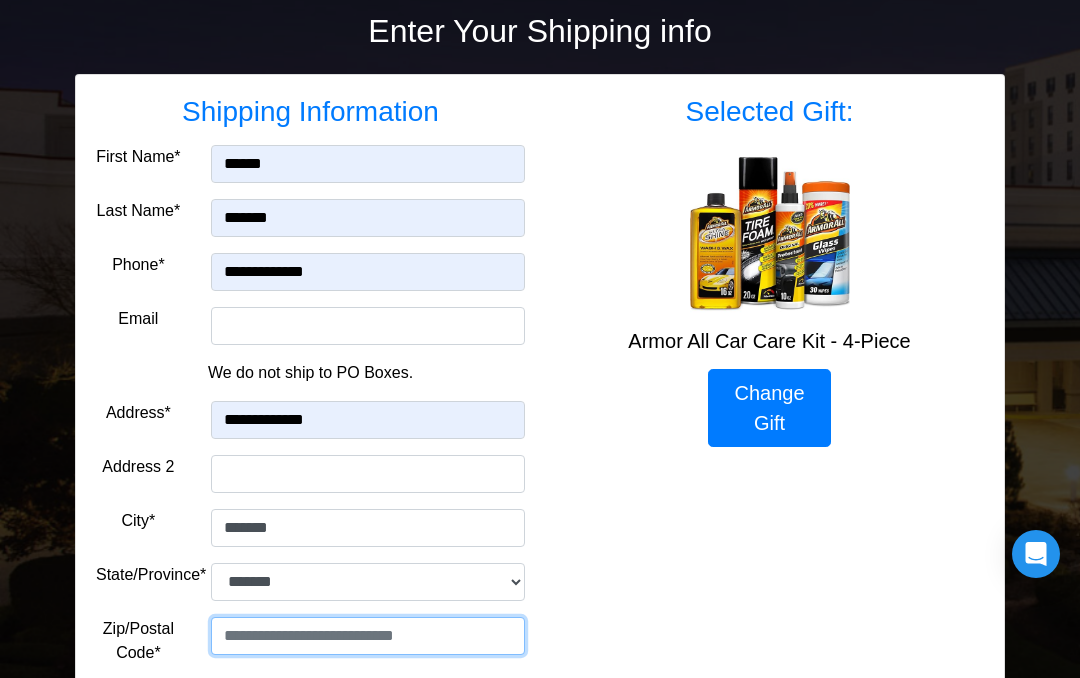 type on "*****" 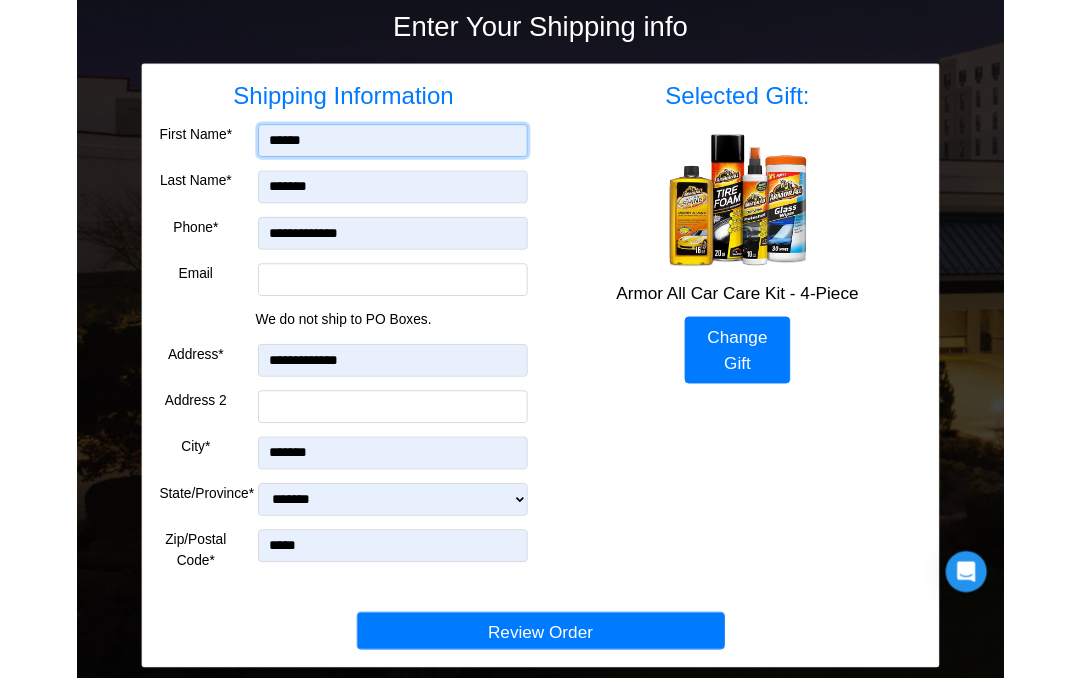 scroll, scrollTop: 409, scrollLeft: 0, axis: vertical 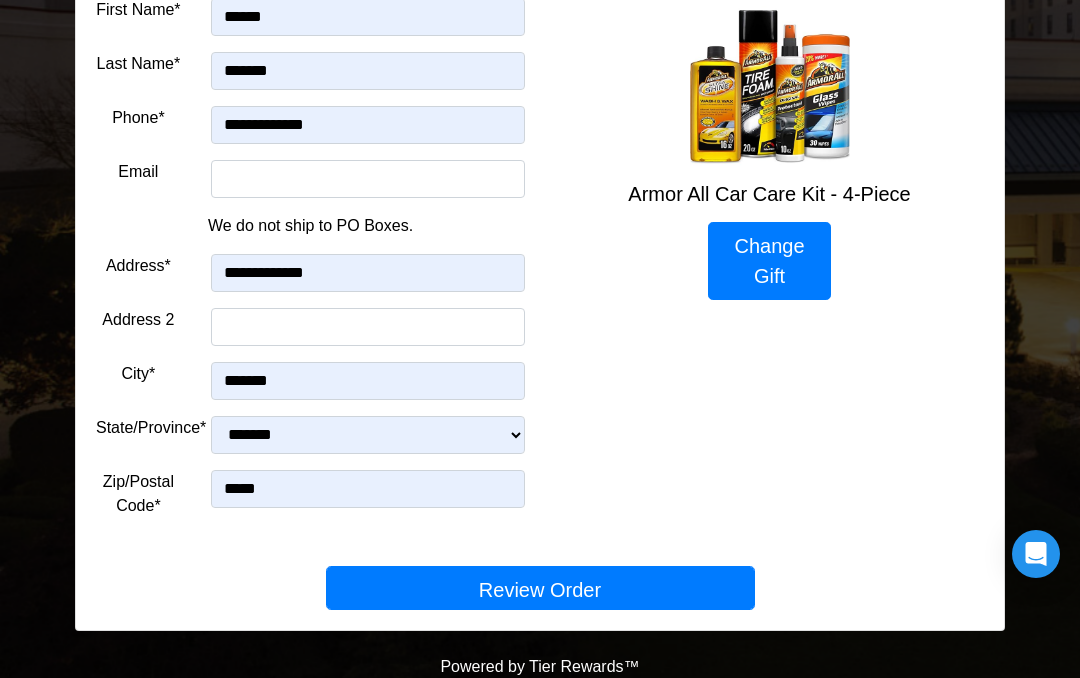 click on "Review Order" at bounding box center (540, 588) 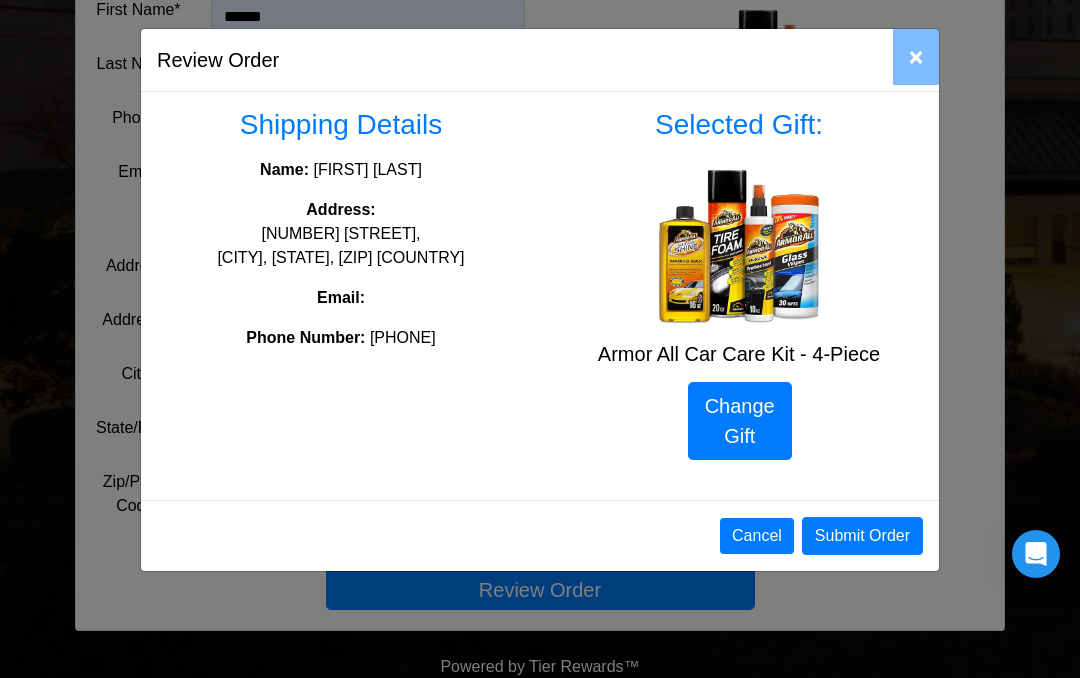 click on "Submit Order" at bounding box center [862, 536] 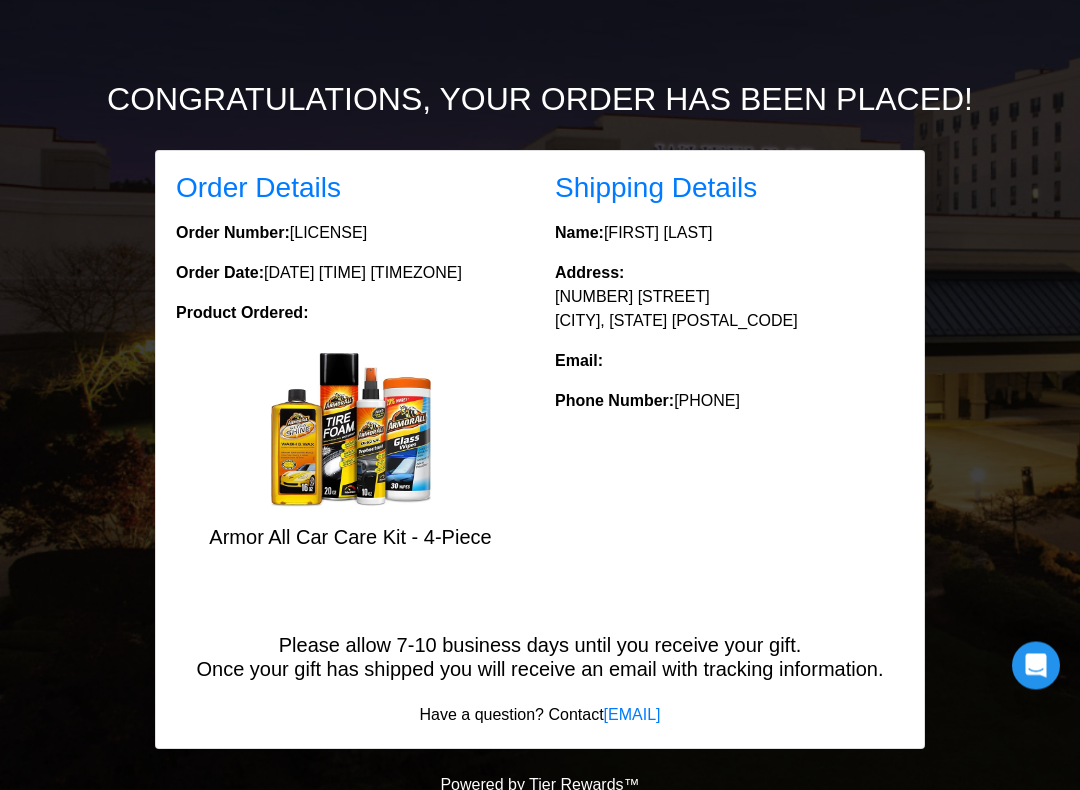 scroll, scrollTop: 193, scrollLeft: 0, axis: vertical 